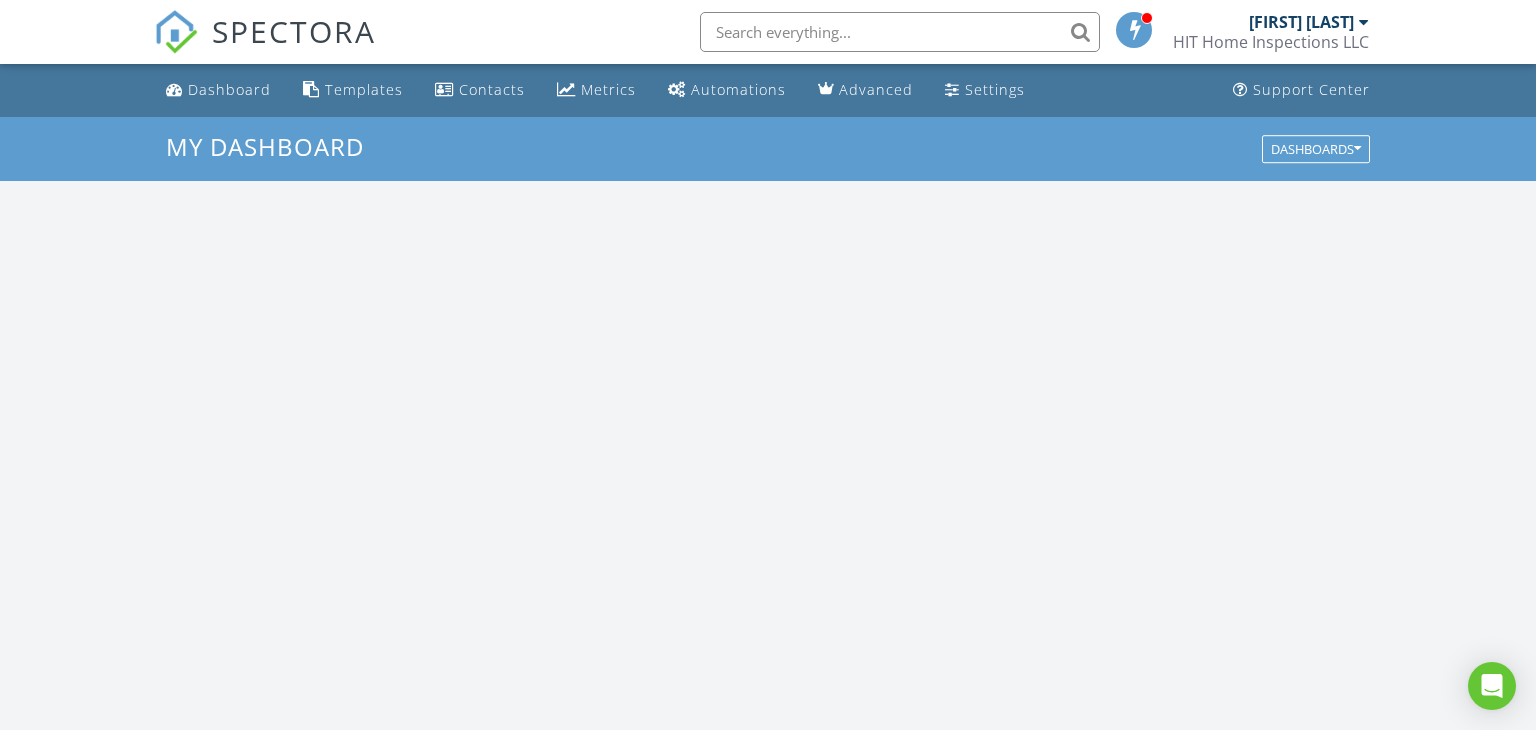 scroll, scrollTop: 0, scrollLeft: 0, axis: both 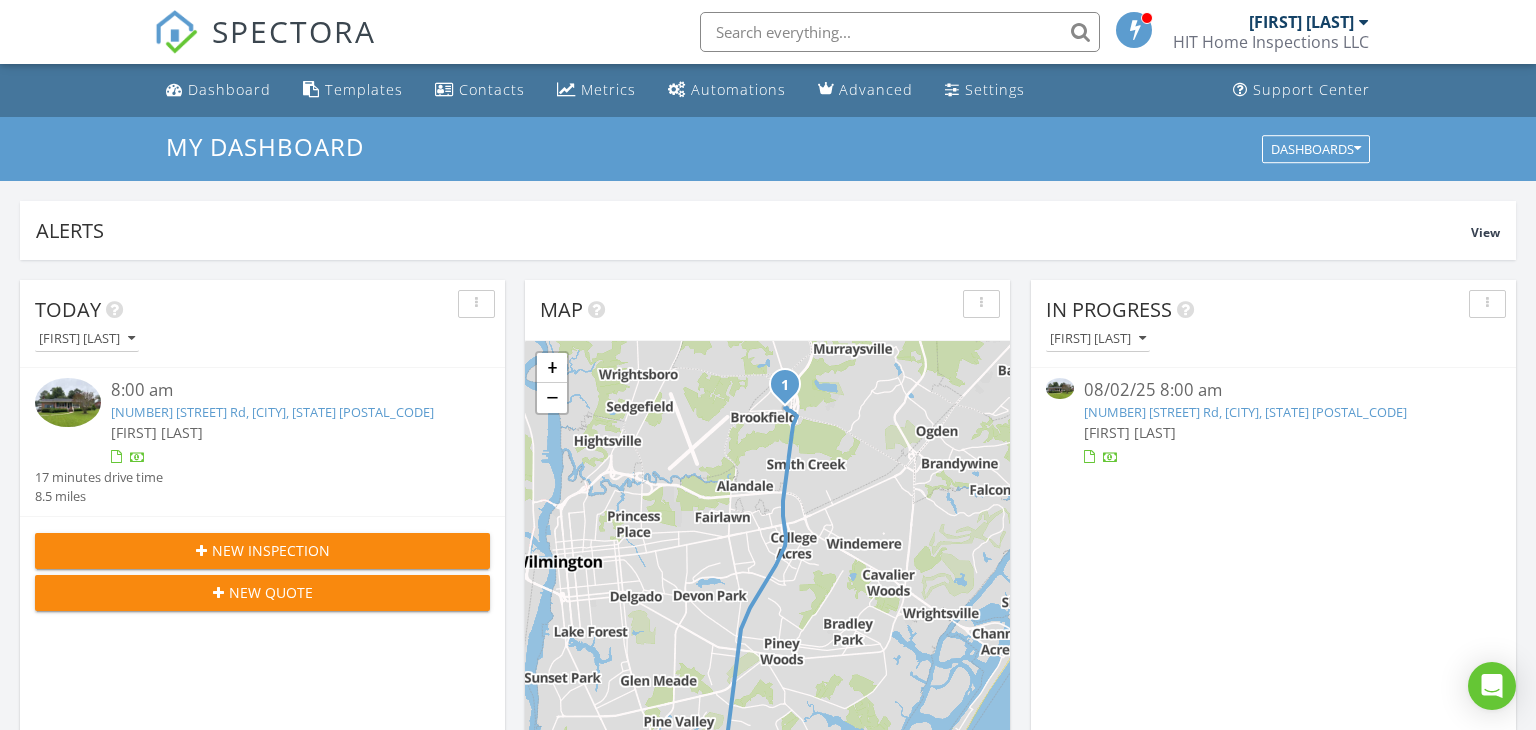 click on "4418 Dewberry Rd, Wilmington, NC 28405" at bounding box center [1245, 412] 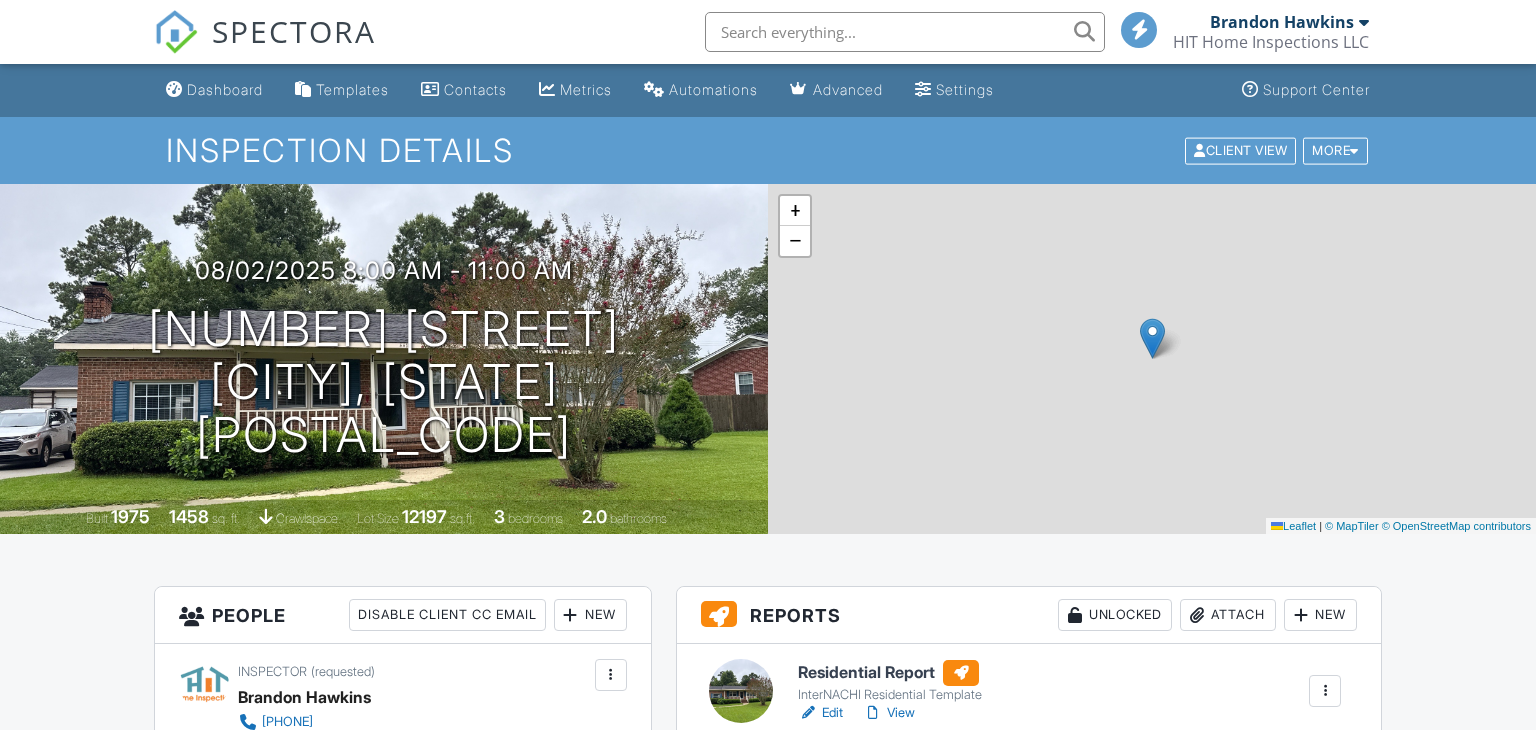 scroll, scrollTop: 0, scrollLeft: 0, axis: both 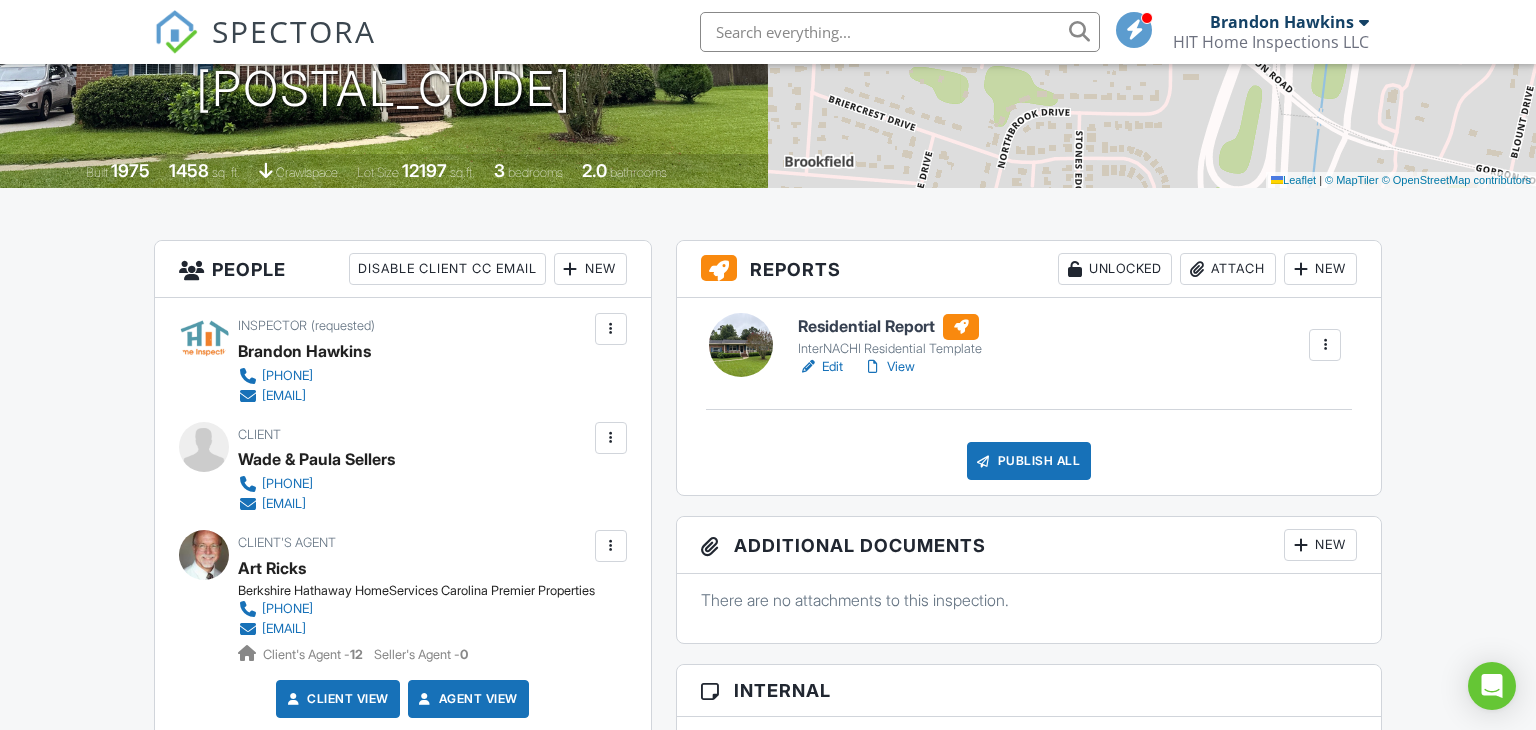 click on "Edit" at bounding box center (820, 367) 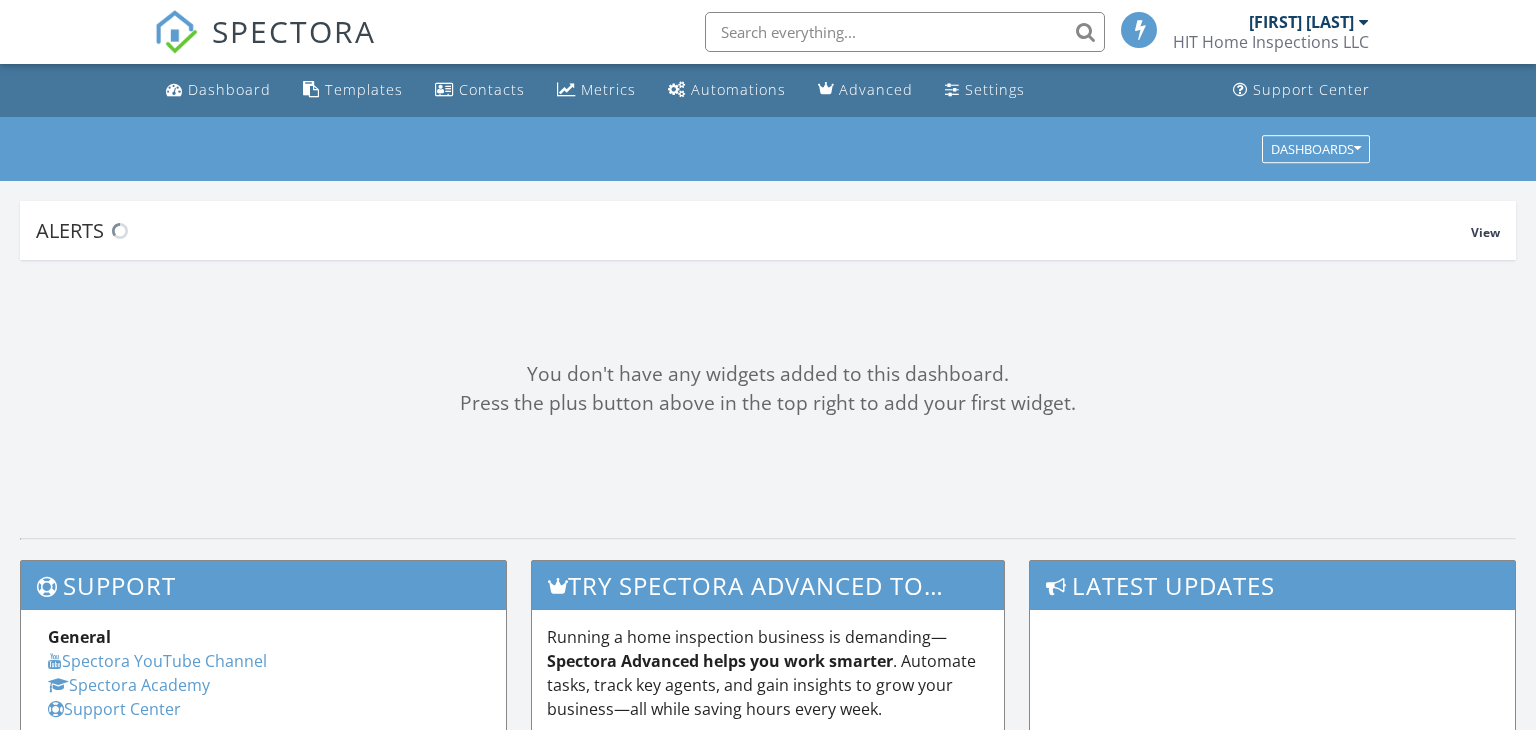 scroll, scrollTop: 0, scrollLeft: 0, axis: both 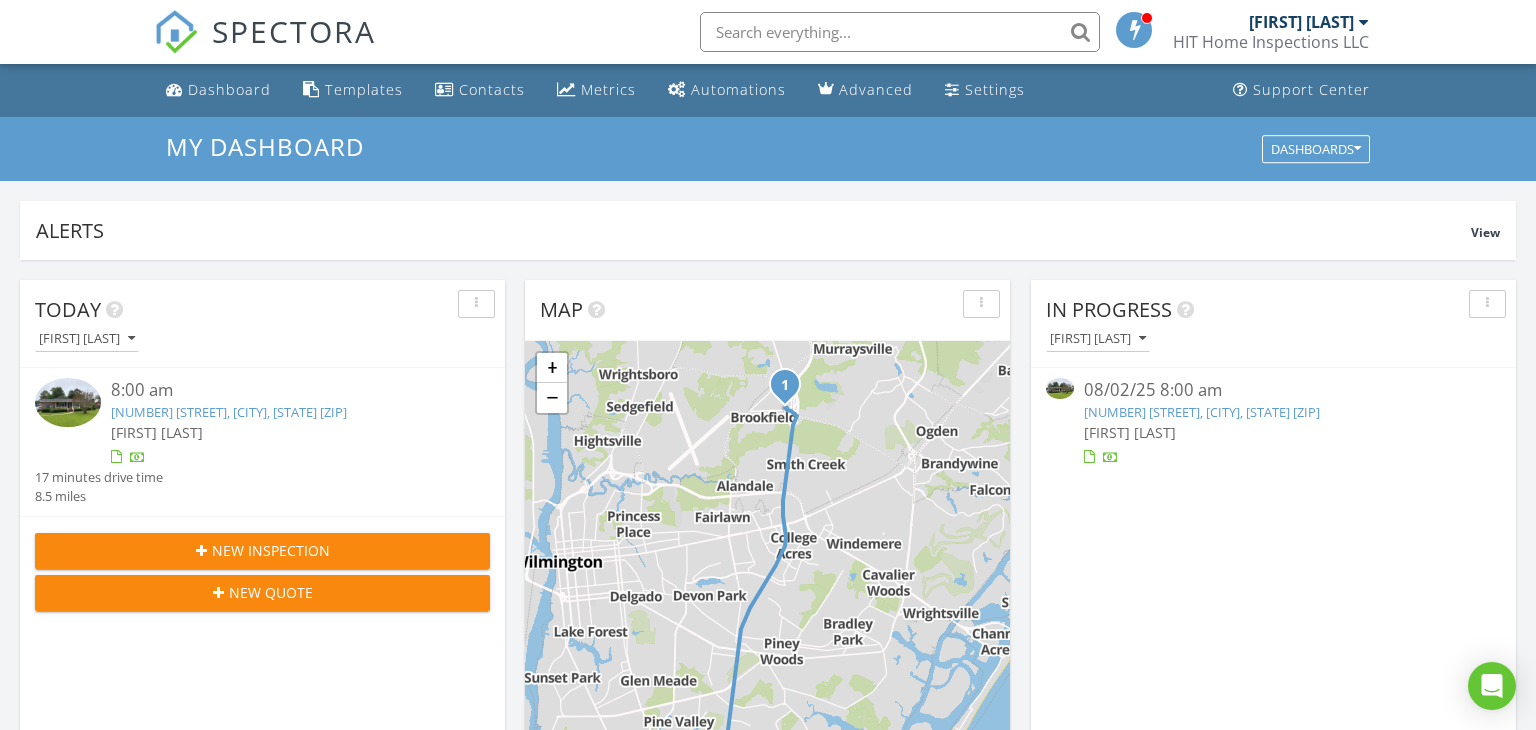 click on "New Inspection" at bounding box center (271, 550) 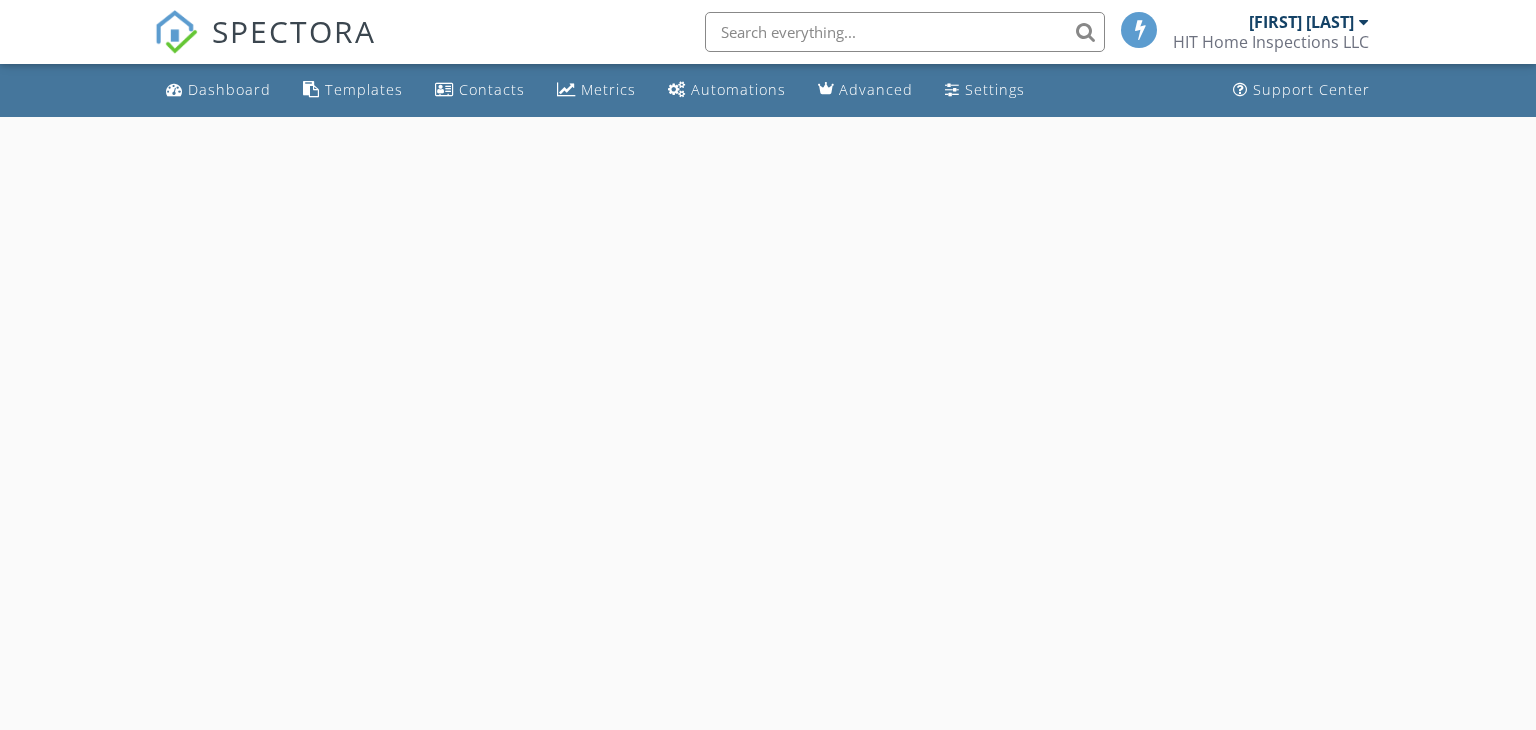 scroll, scrollTop: 0, scrollLeft: 0, axis: both 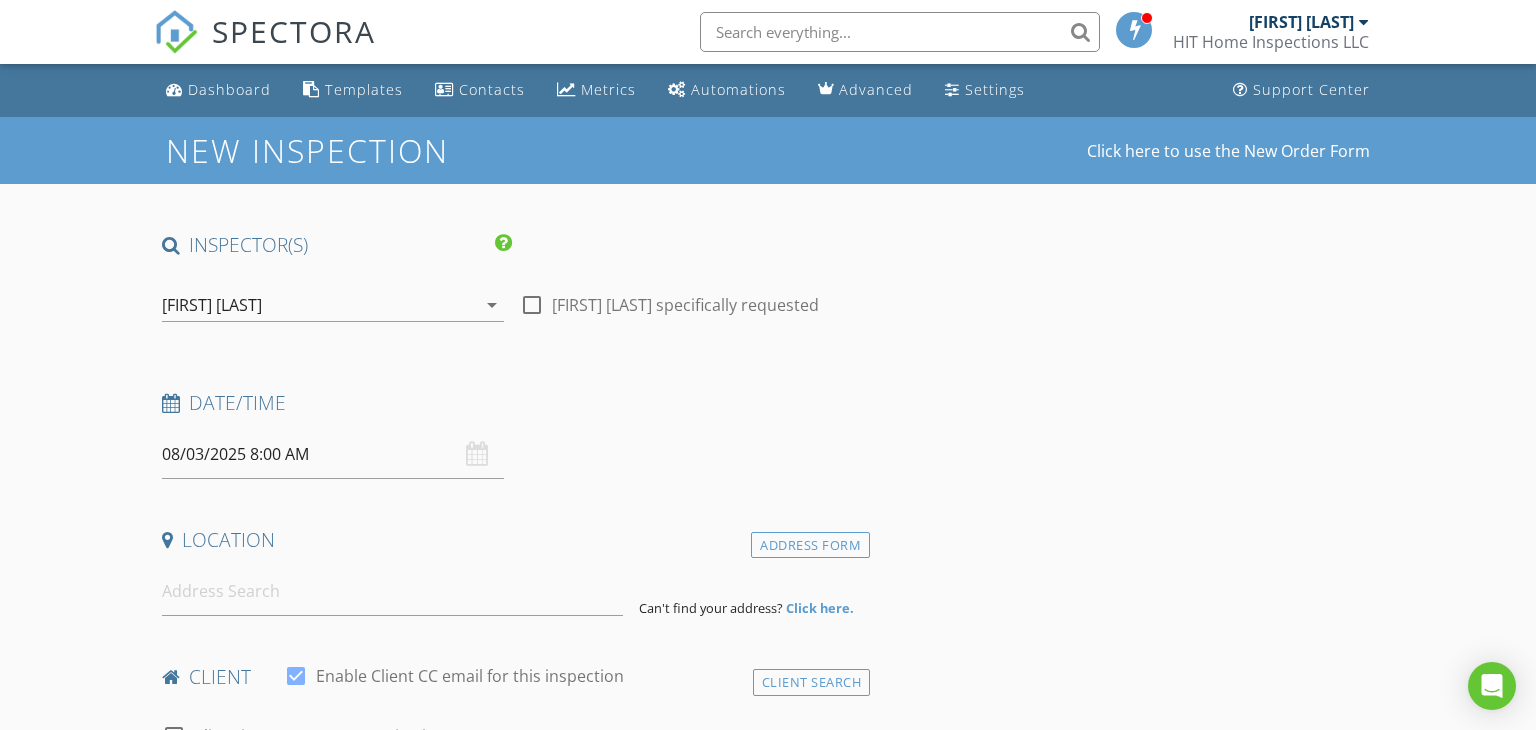 click at bounding box center (532, 305) 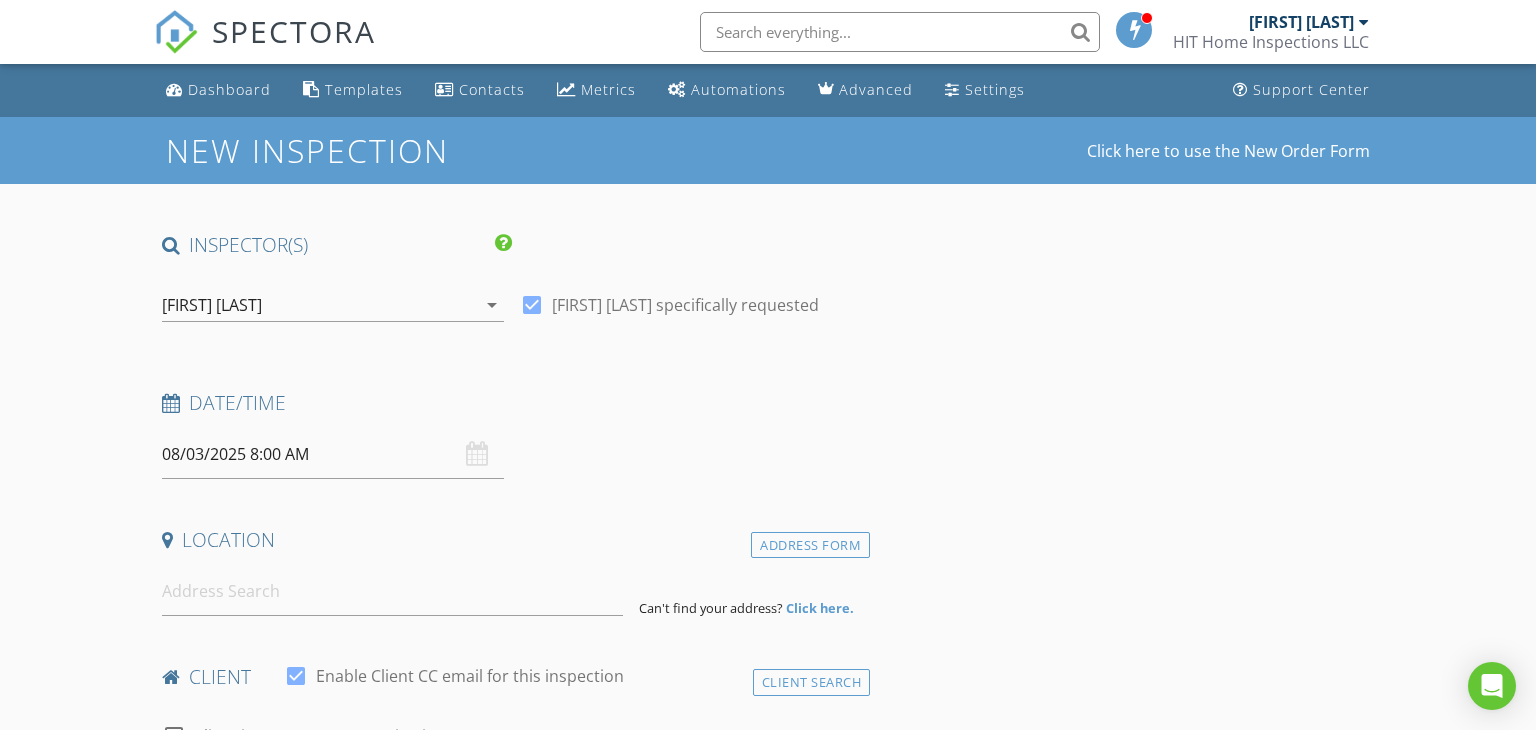 click on "08/03/2025 8:00 AM" at bounding box center (333, 454) 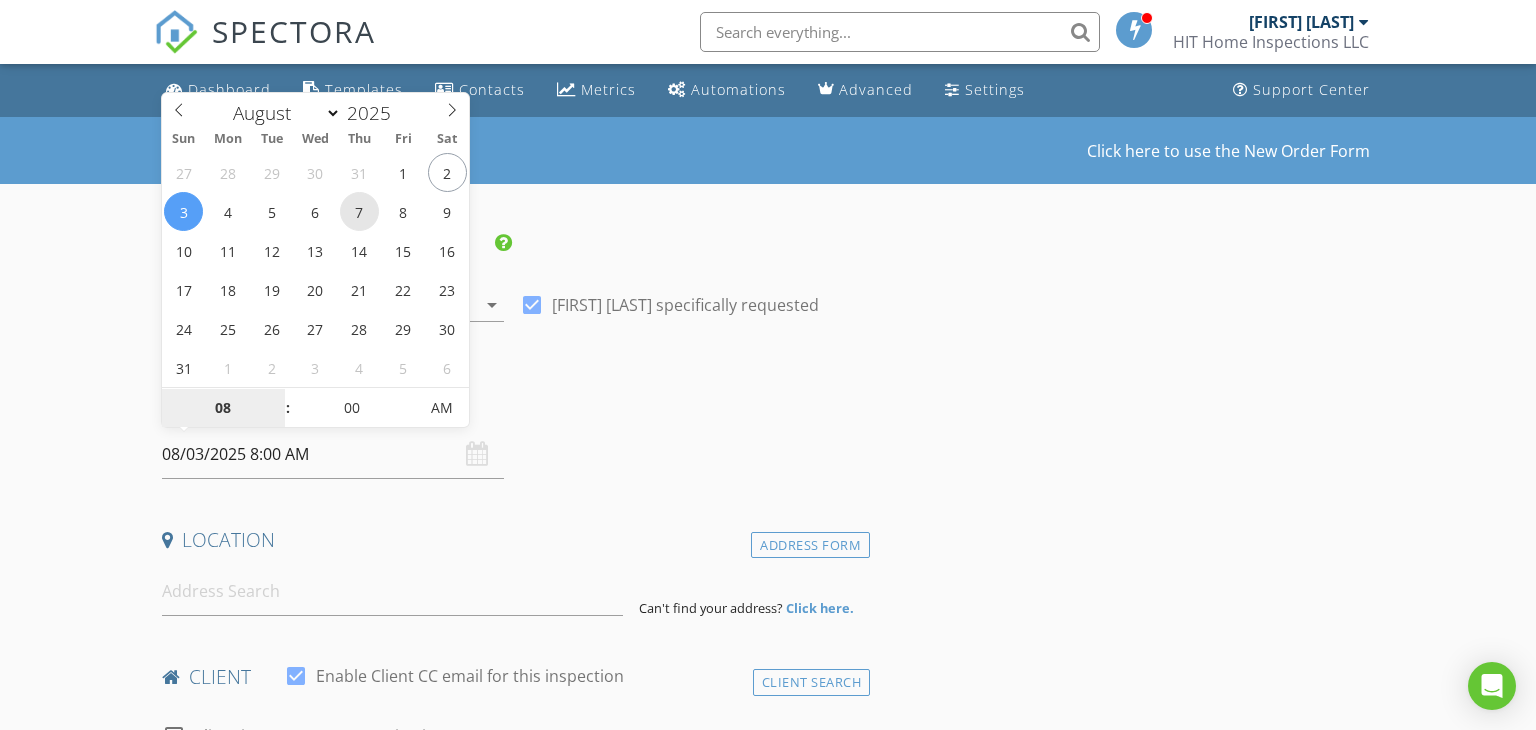 type on "08/07/2025 8:00 AM" 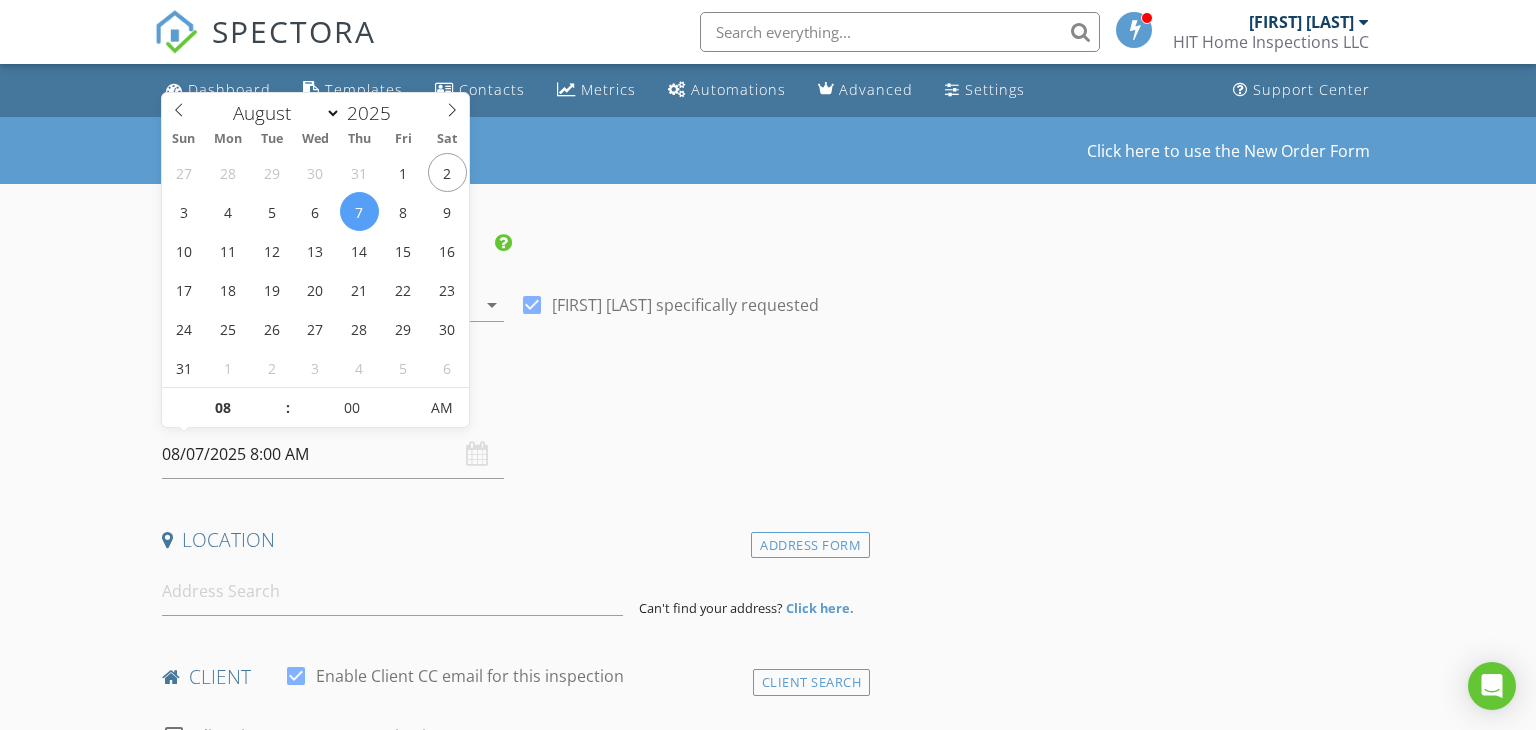 click on "check_box Brandon Hawkins specifically requested" at bounding box center [691, 307] 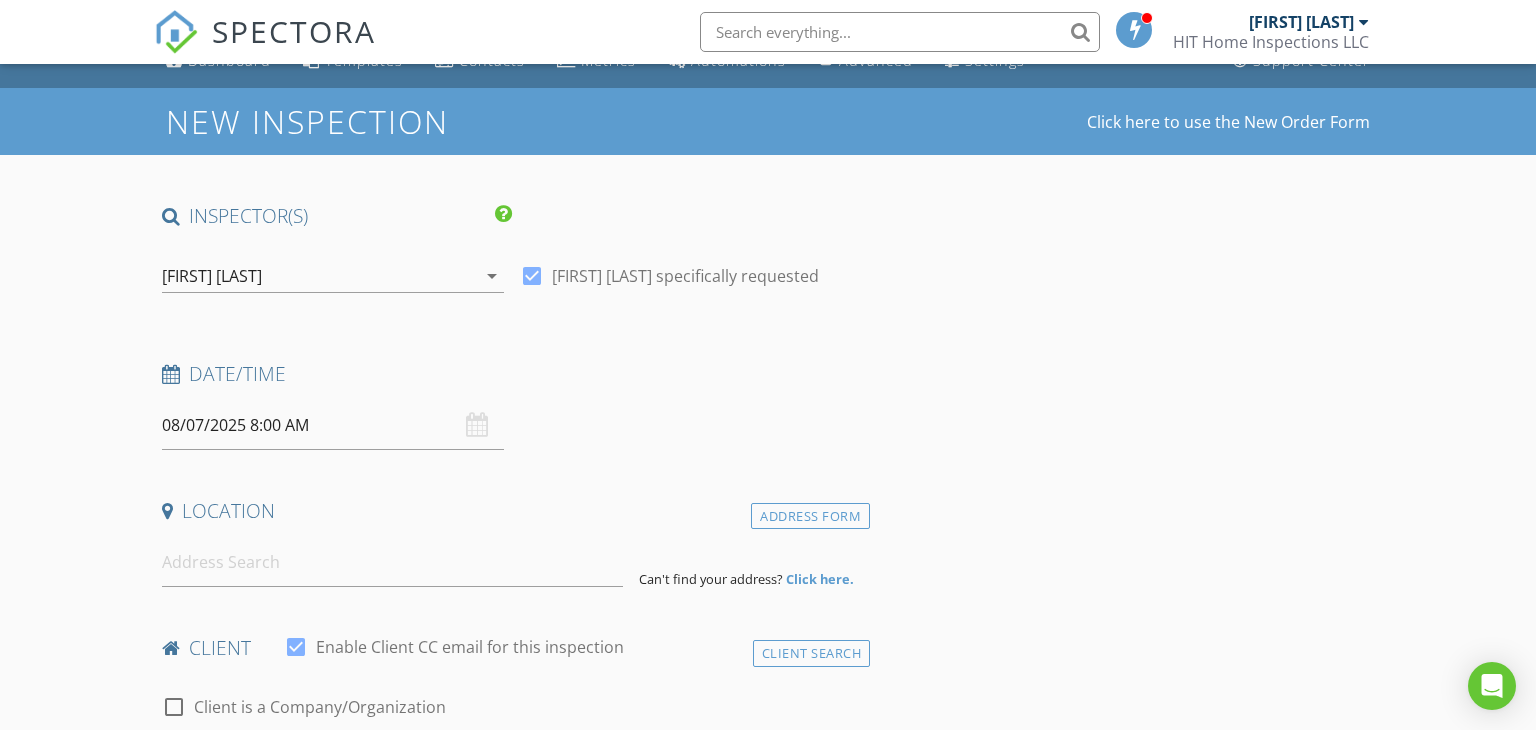 scroll, scrollTop: 31, scrollLeft: 0, axis: vertical 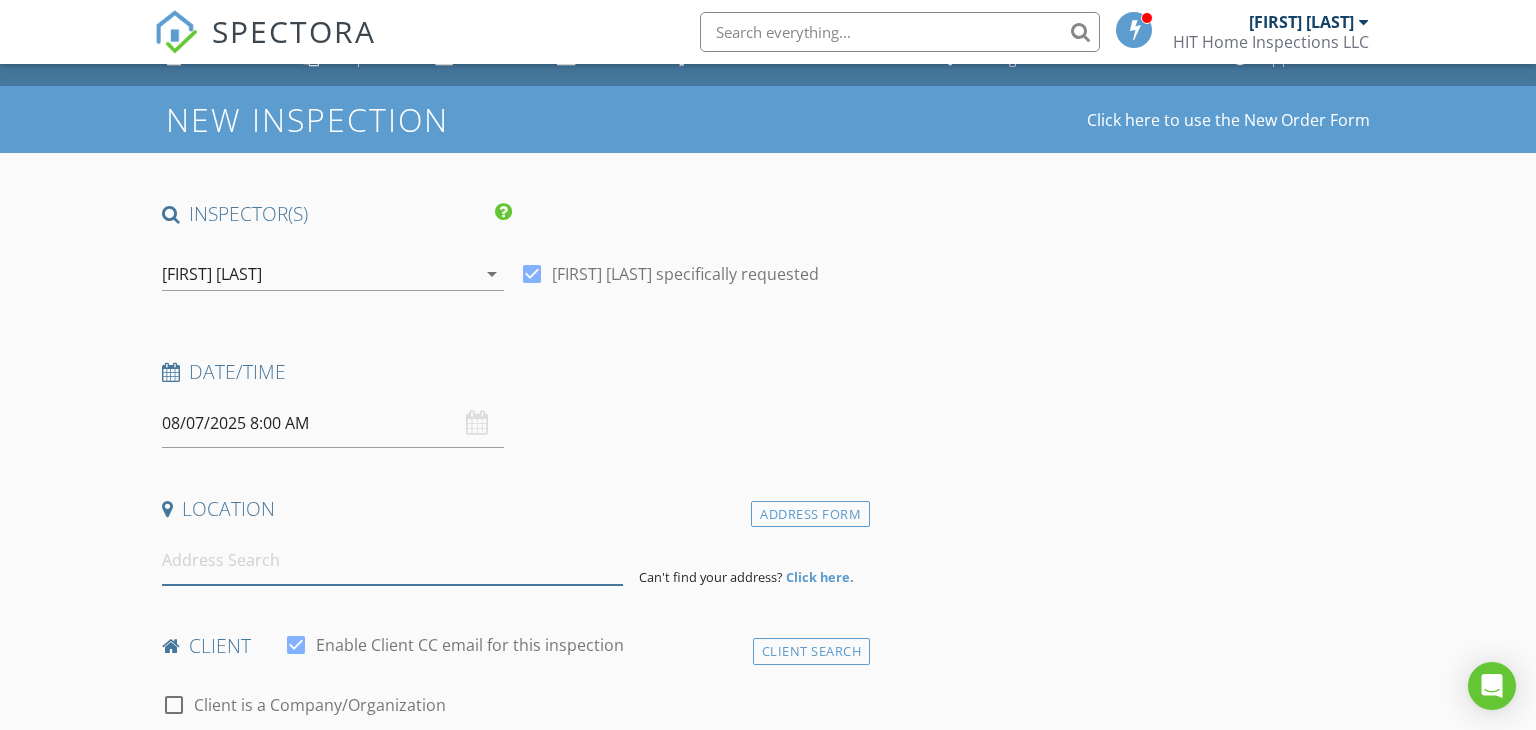 click at bounding box center [393, 560] 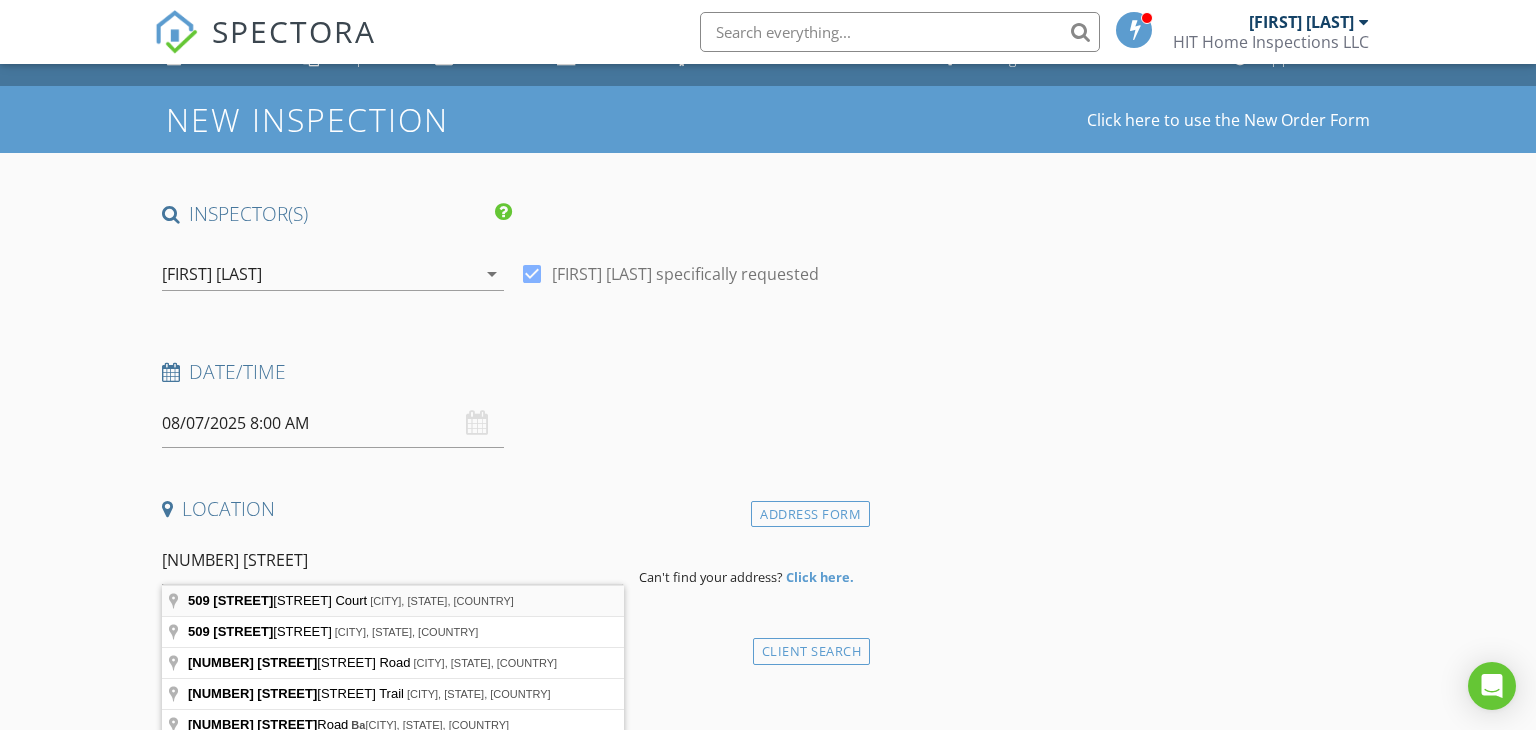 type on "509 Hay Baler Court, Sneads Ferry, NC, USA" 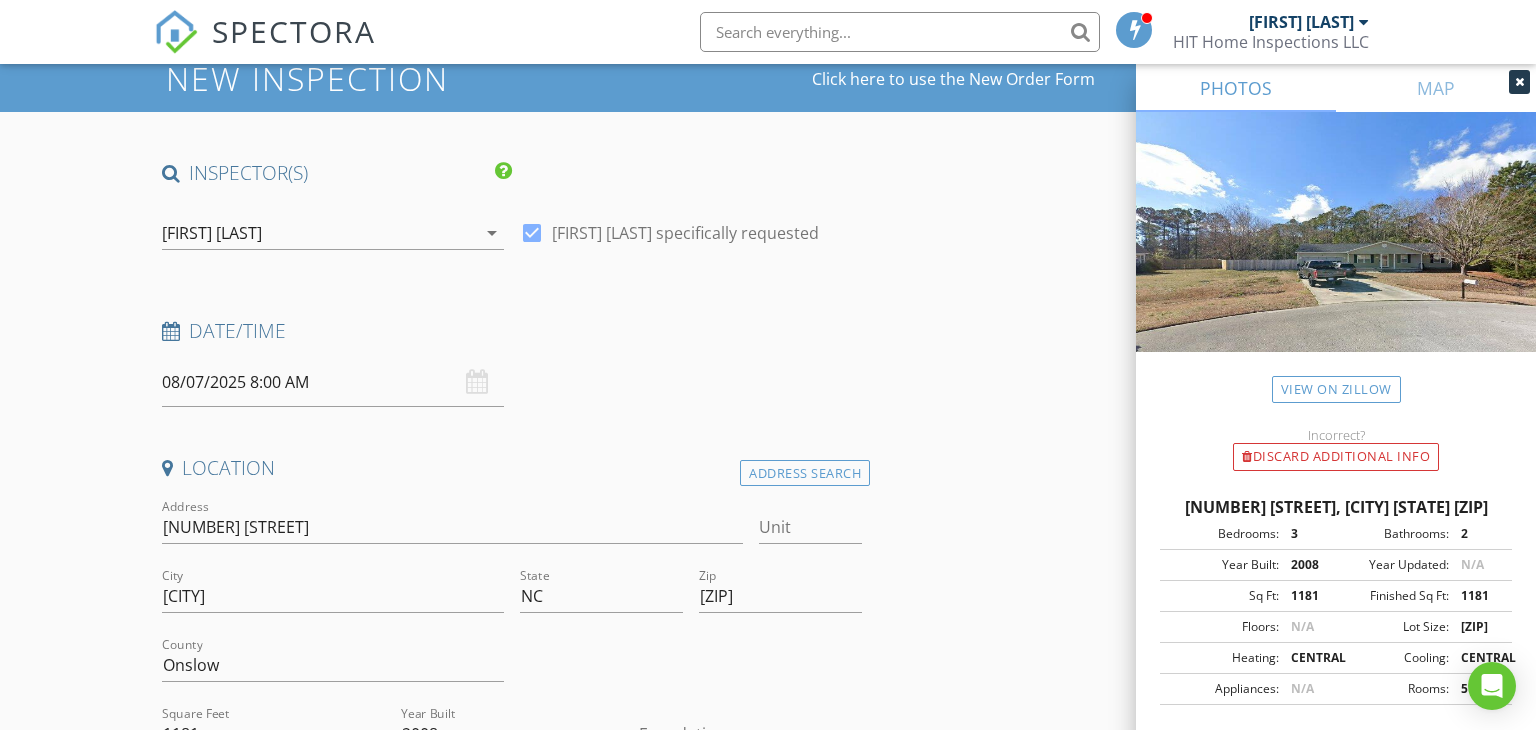 scroll, scrollTop: 163, scrollLeft: 0, axis: vertical 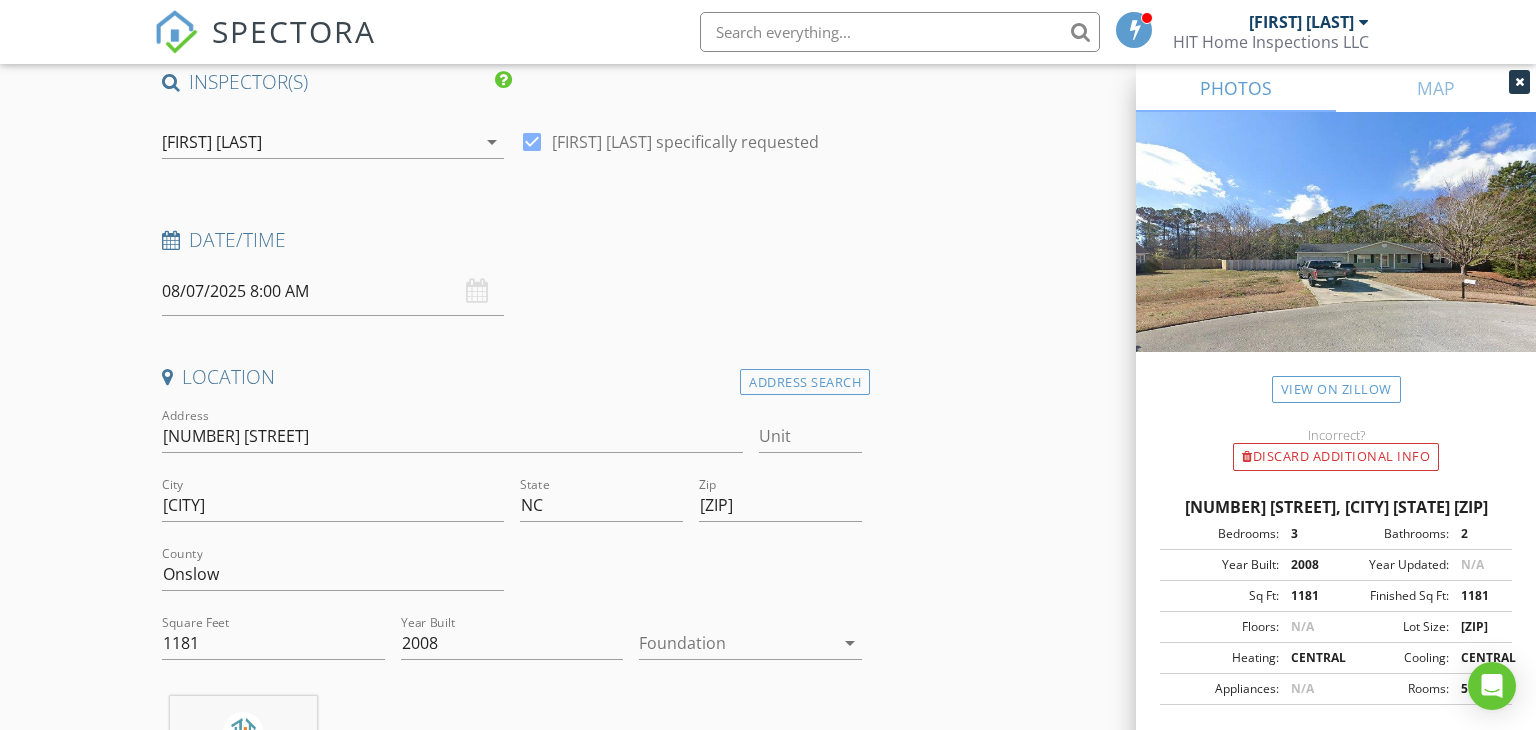 click at bounding box center (736, 643) 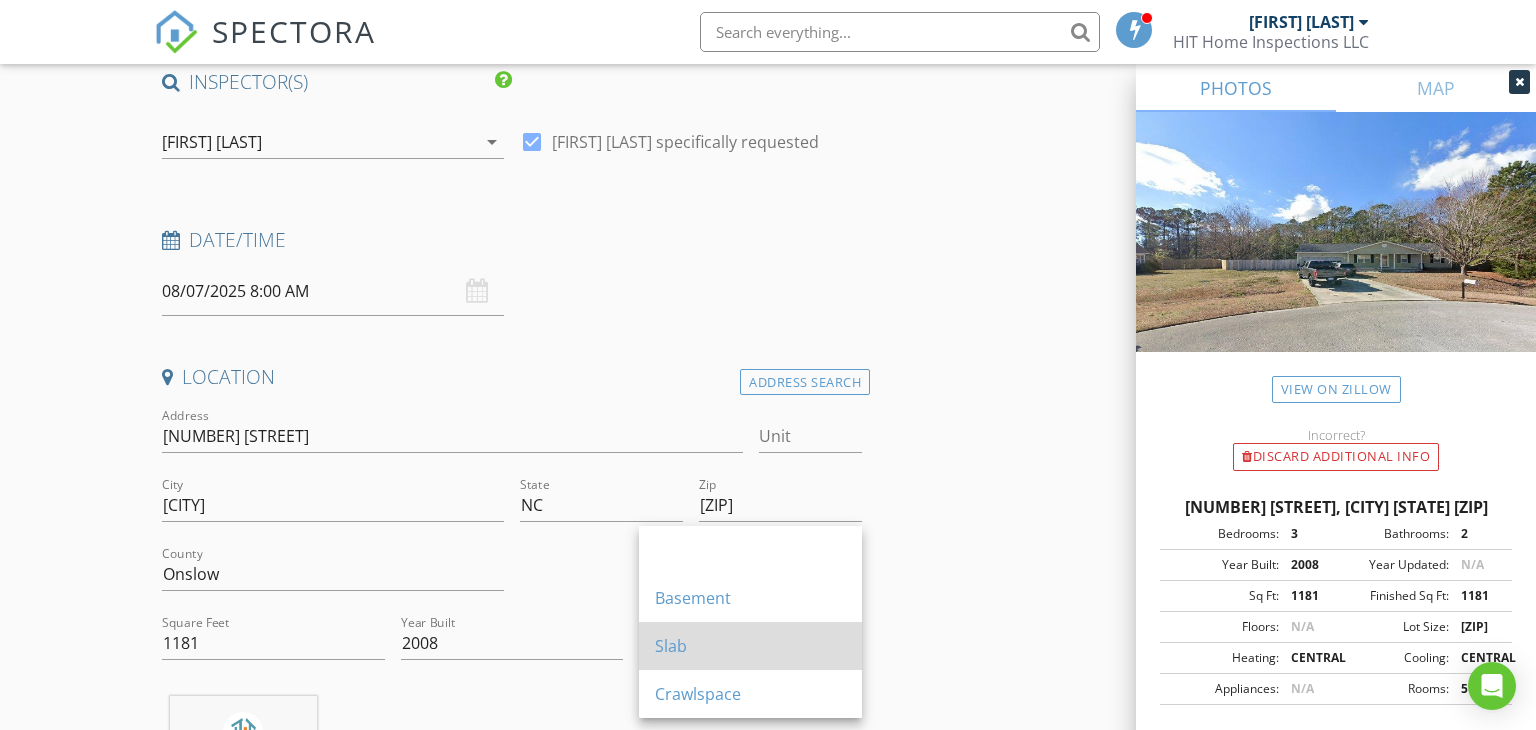 click on "Slab" at bounding box center (750, 646) 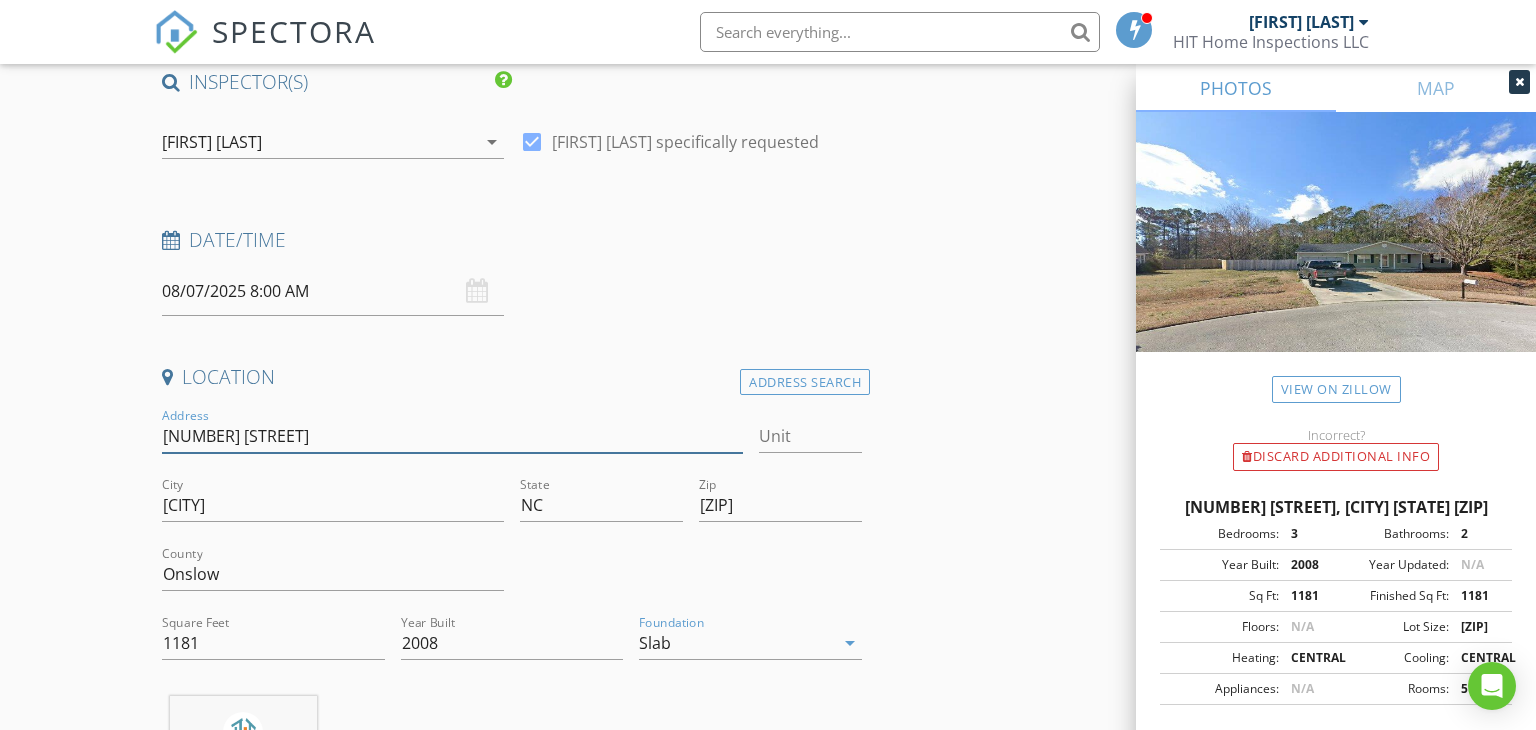 drag, startPoint x: 325, startPoint y: 440, endPoint x: 0, endPoint y: 408, distance: 326.5716 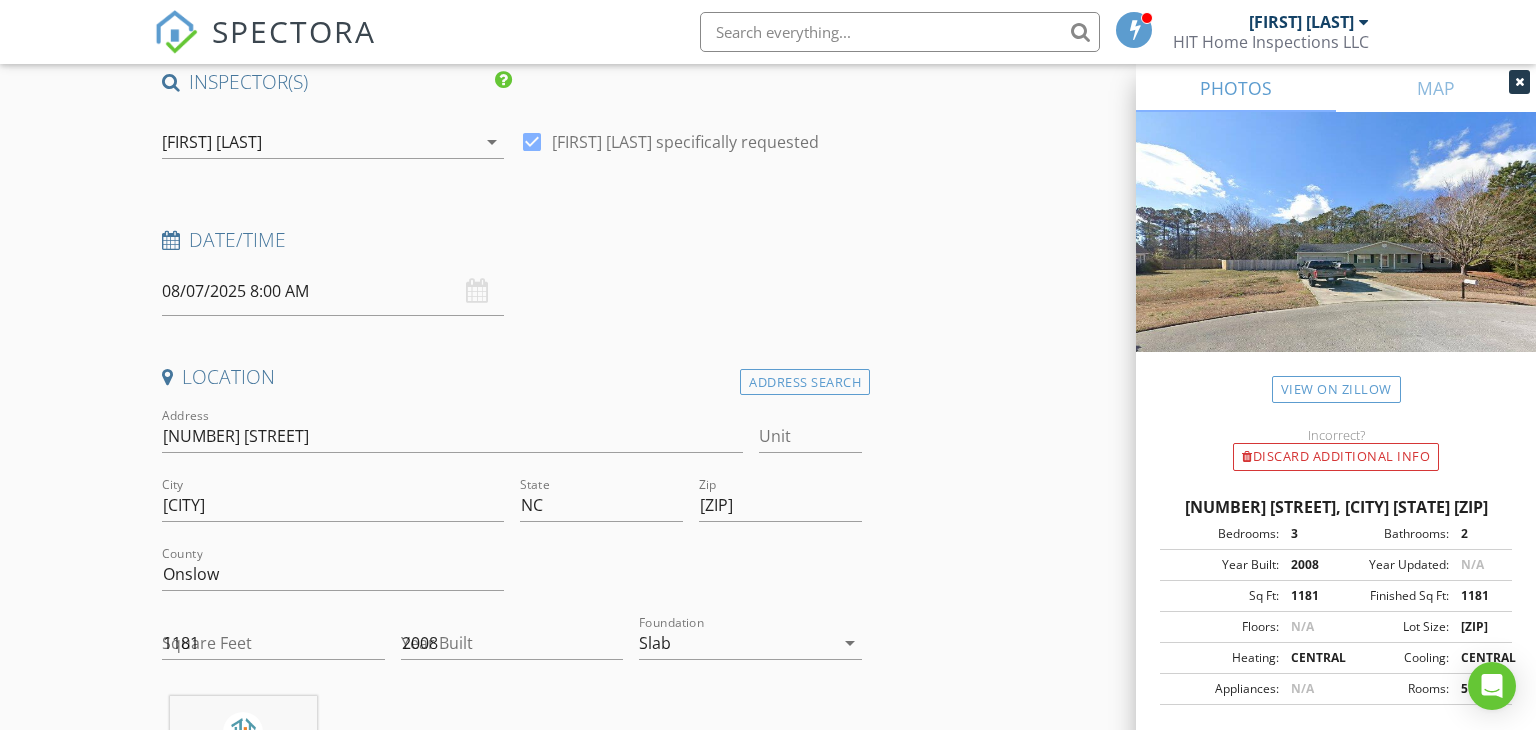 type 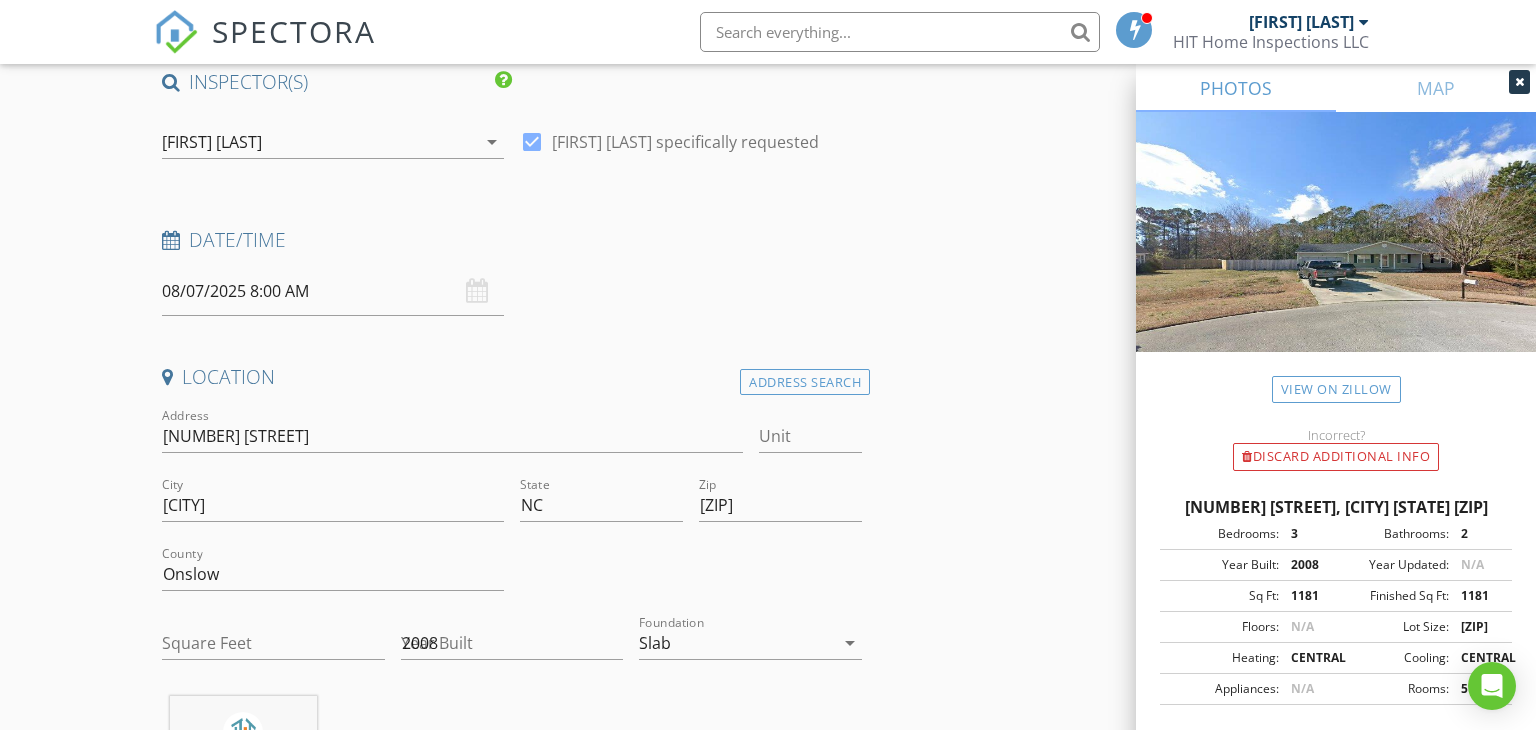 type 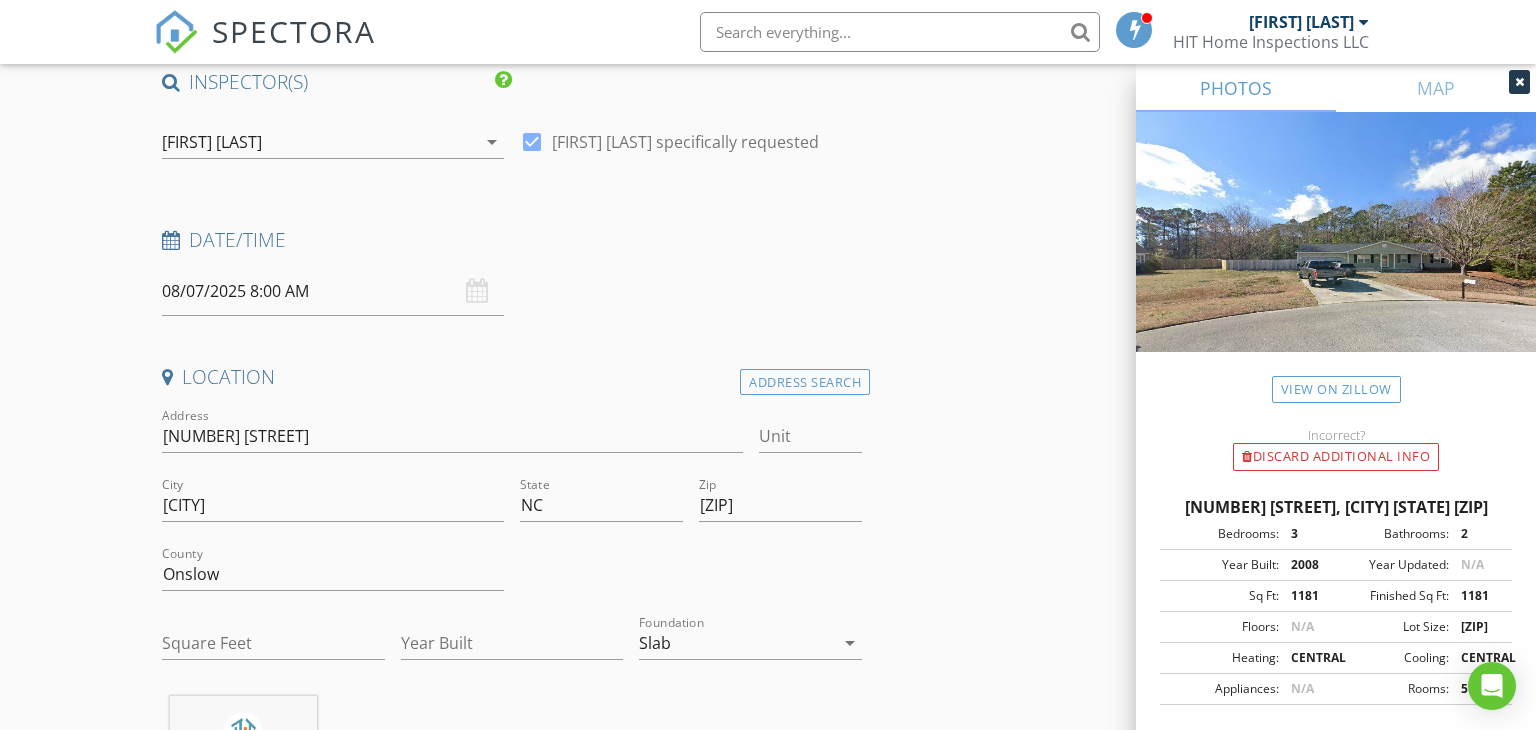 type on "1181" 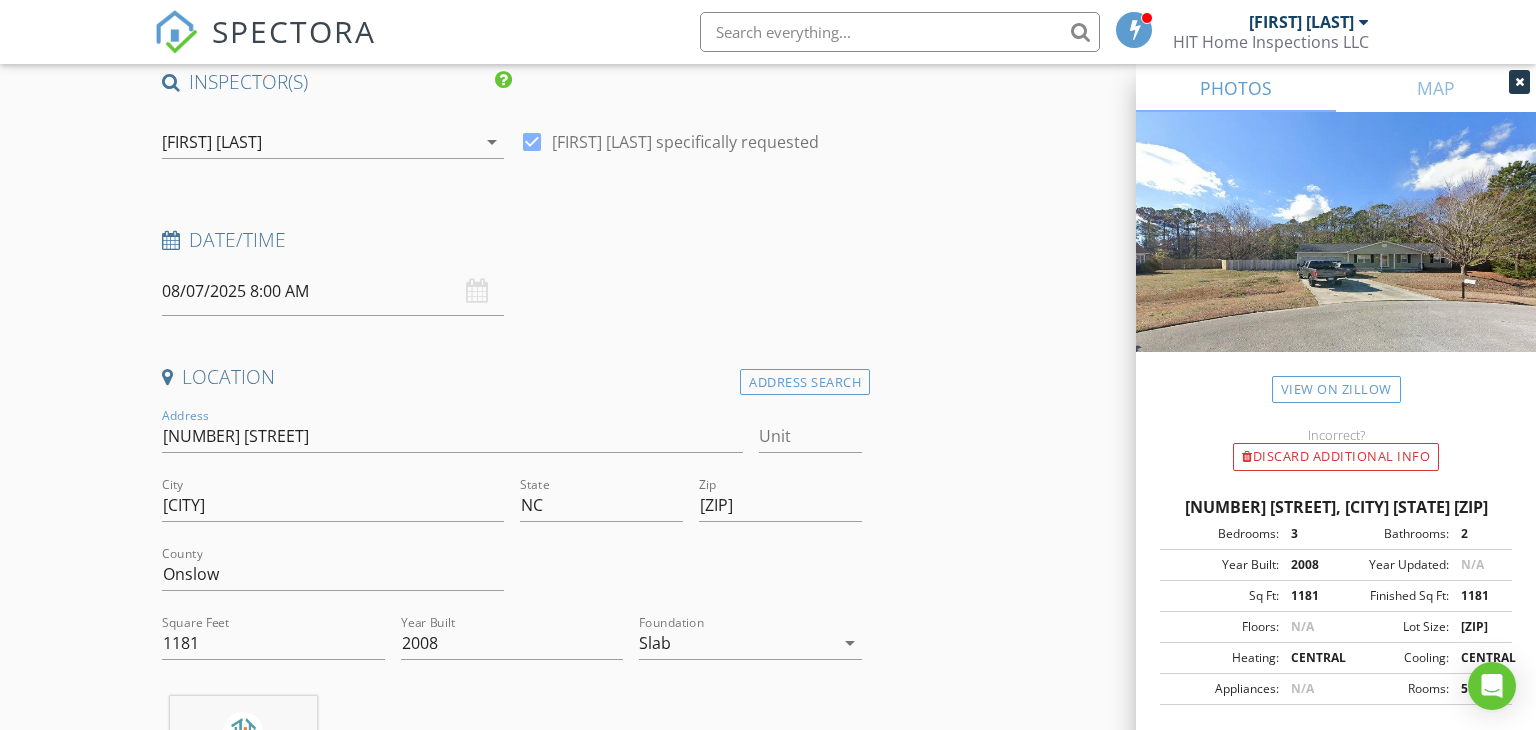 click on "New Inspection
Click here to use the New Order Form
INSPECTOR(S)
check_box   Brandon Hawkins   PRIMARY   Brandon Hawkins arrow_drop_down   check_box Brandon Hawkins specifically requested
Date/Time
08/07/2025 8:00 AM
Location
Address Search       Address 509 Hay Baler Ct   Unit   City Sneads Ferry   State NC   Zip 28460   County Onslow     Square Feet 1181   Year Built 2008   Foundation Slab arrow_drop_down     Brandon Hawkins     47.0 miles     (an hour)
client
check_box Enable Client CC email for this inspection   Client Search     check_box_outline_blank Client is a Company/Organization     First Name   Last Name   Email   CC Email   Phone           Notes   Private Notes
ADD ADDITIONAL client
SERVICES
check_box_outline_blank   Reinspection" at bounding box center (768, 1675) 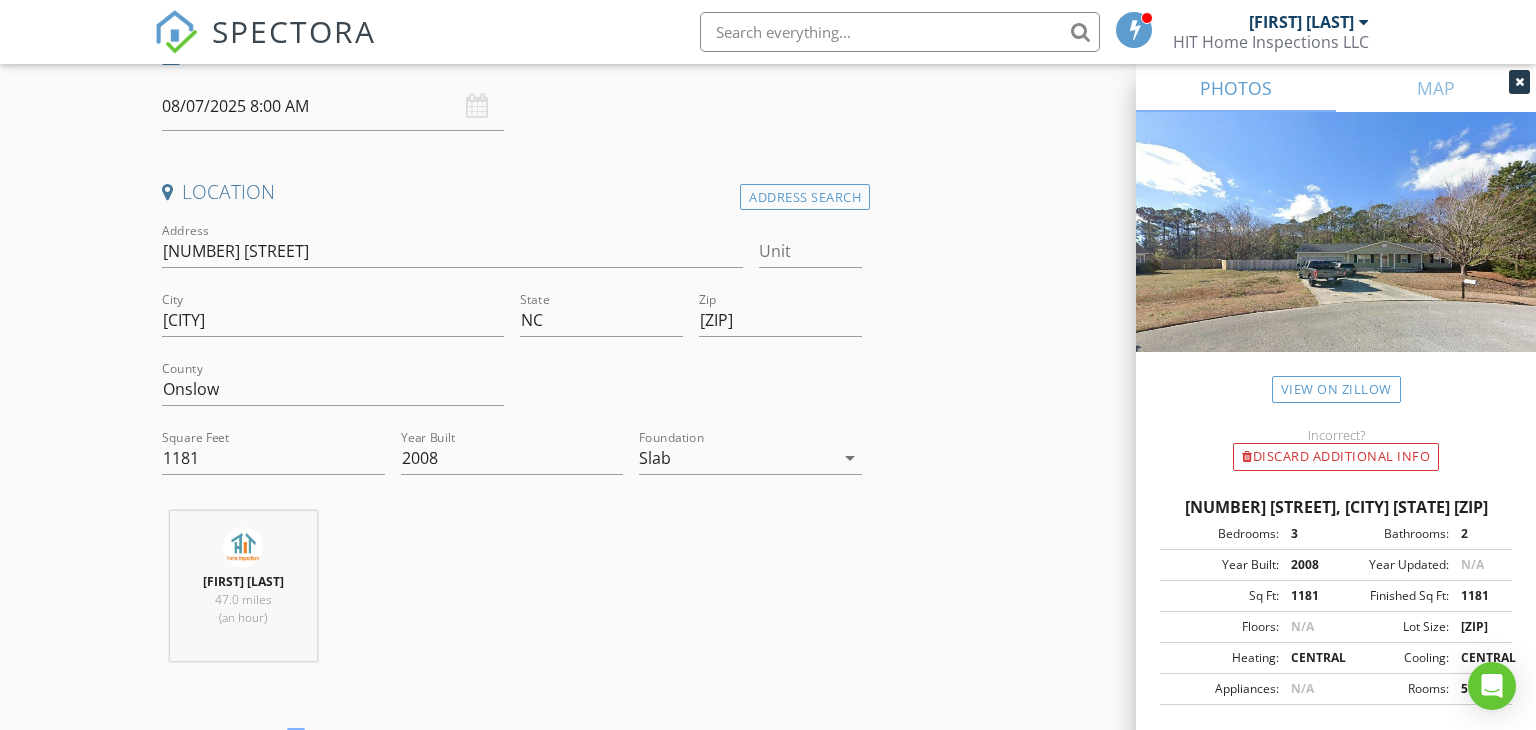 scroll, scrollTop: 772, scrollLeft: 0, axis: vertical 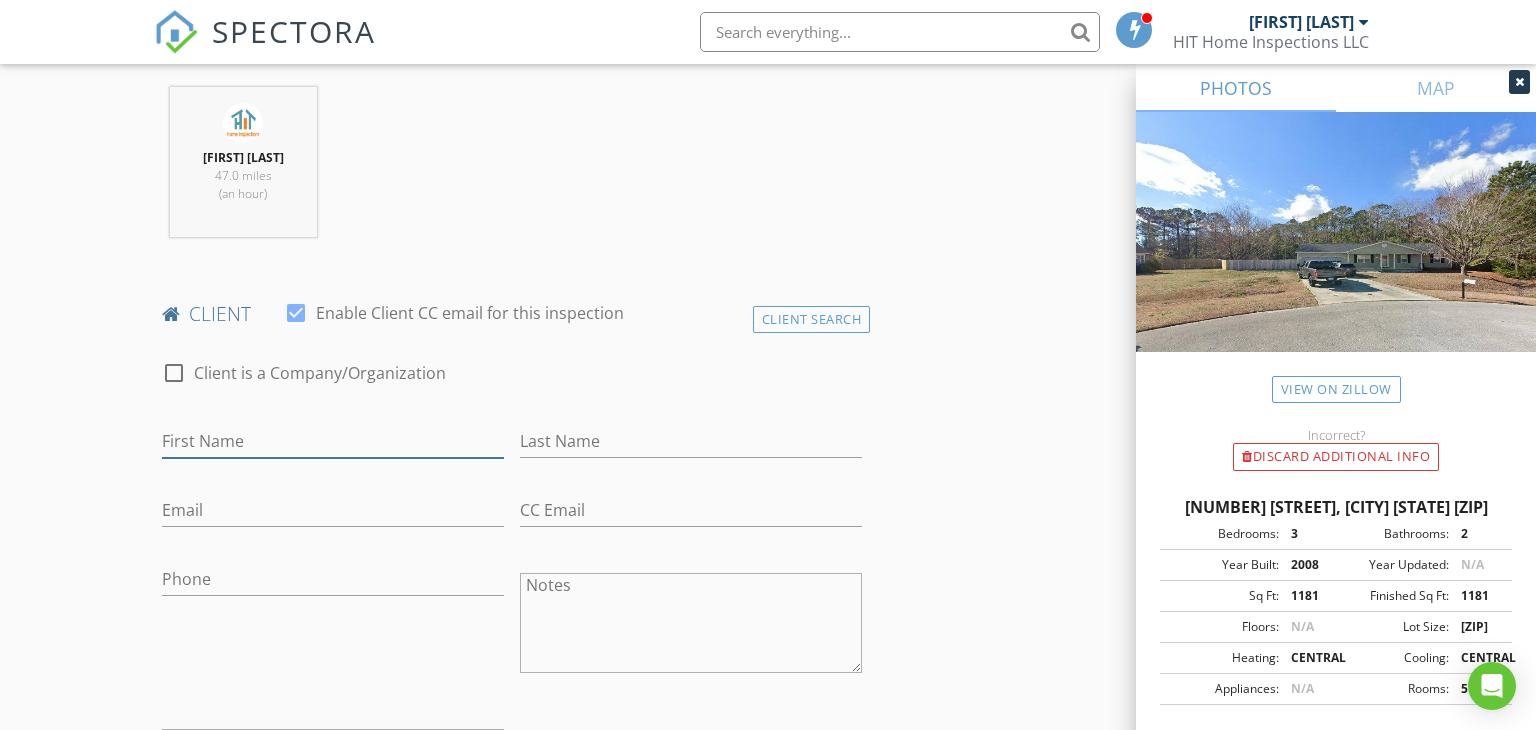 click on "First Name" at bounding box center (333, 441) 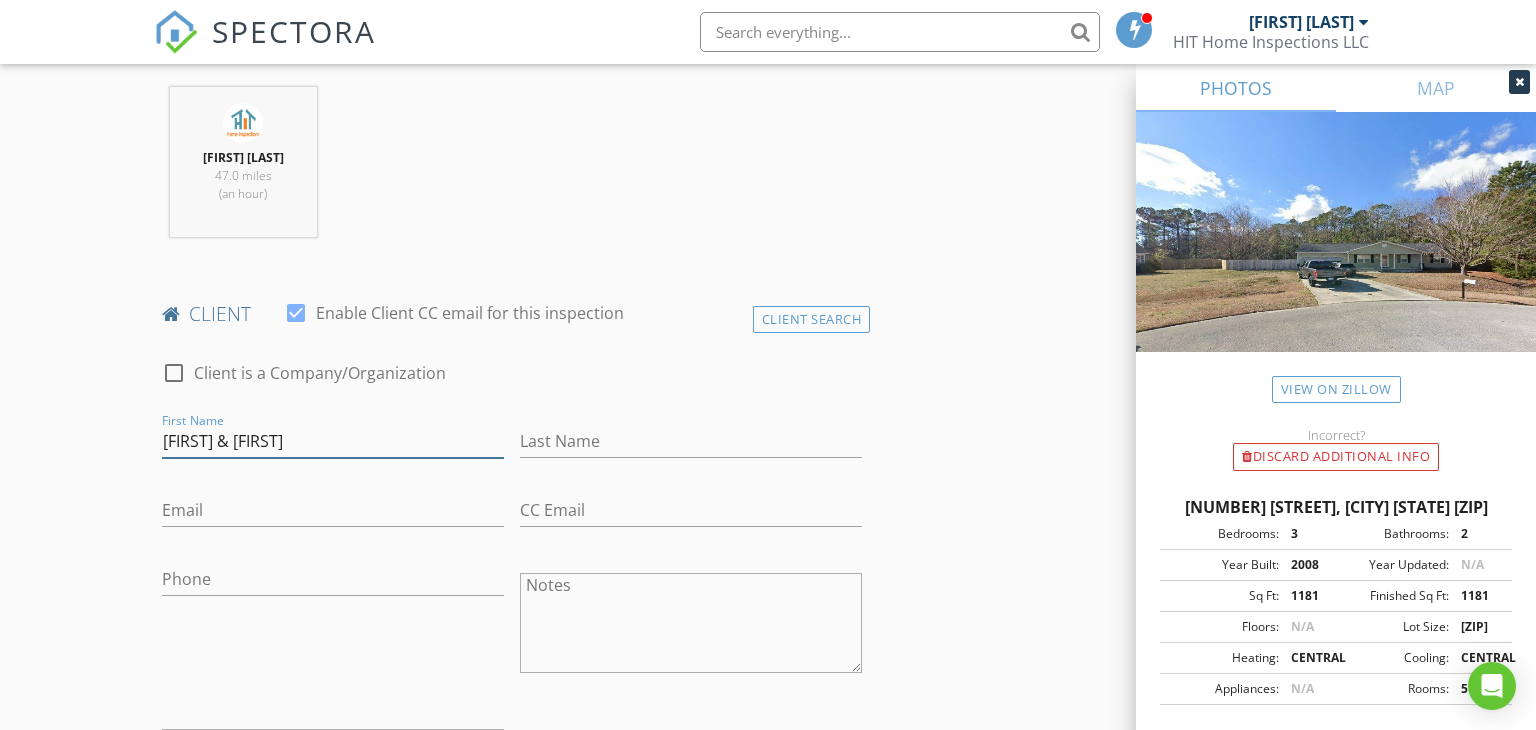 type on "James & Sherri" 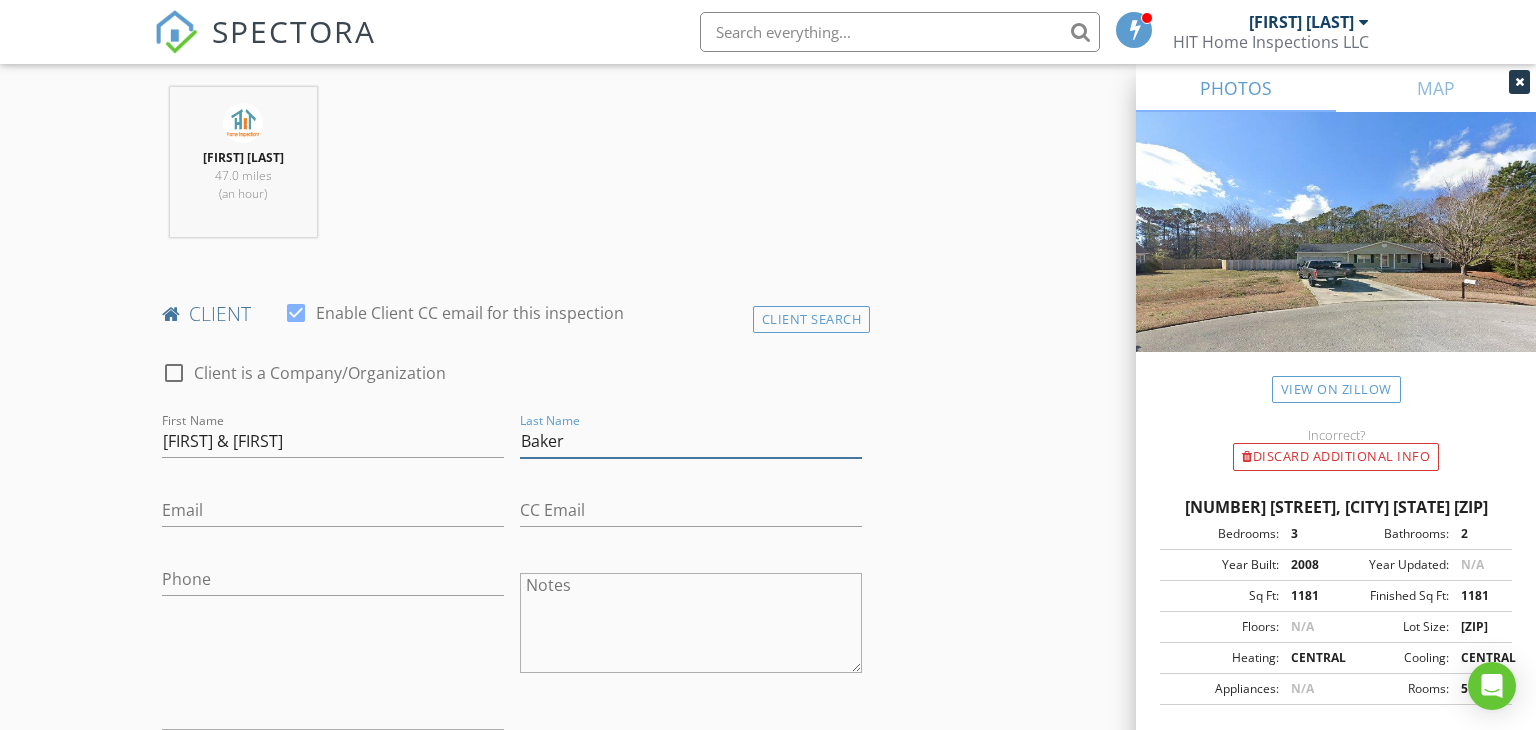 type on "Baker" 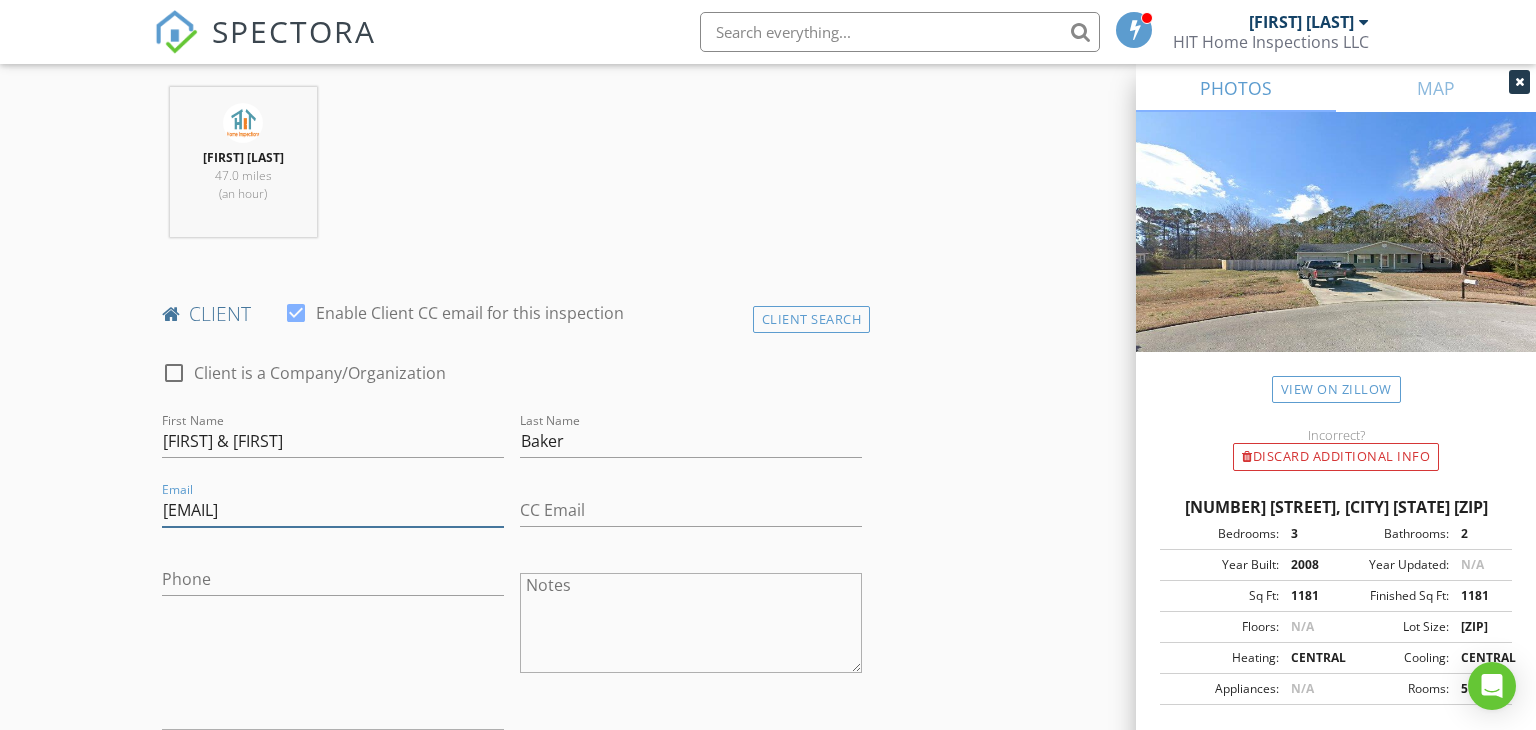type on "bakerjimnsherri@aol.com" 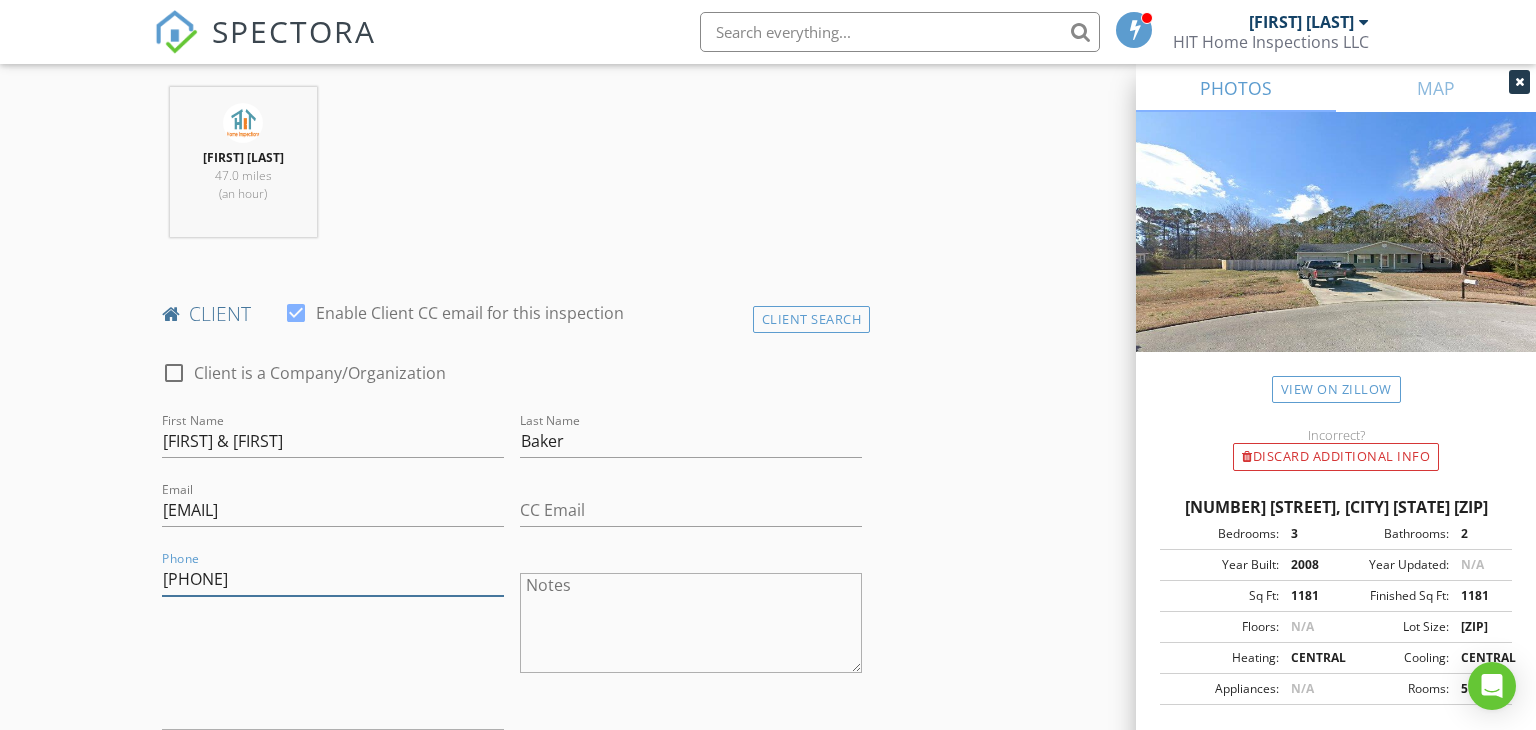type on "530-632-8345" 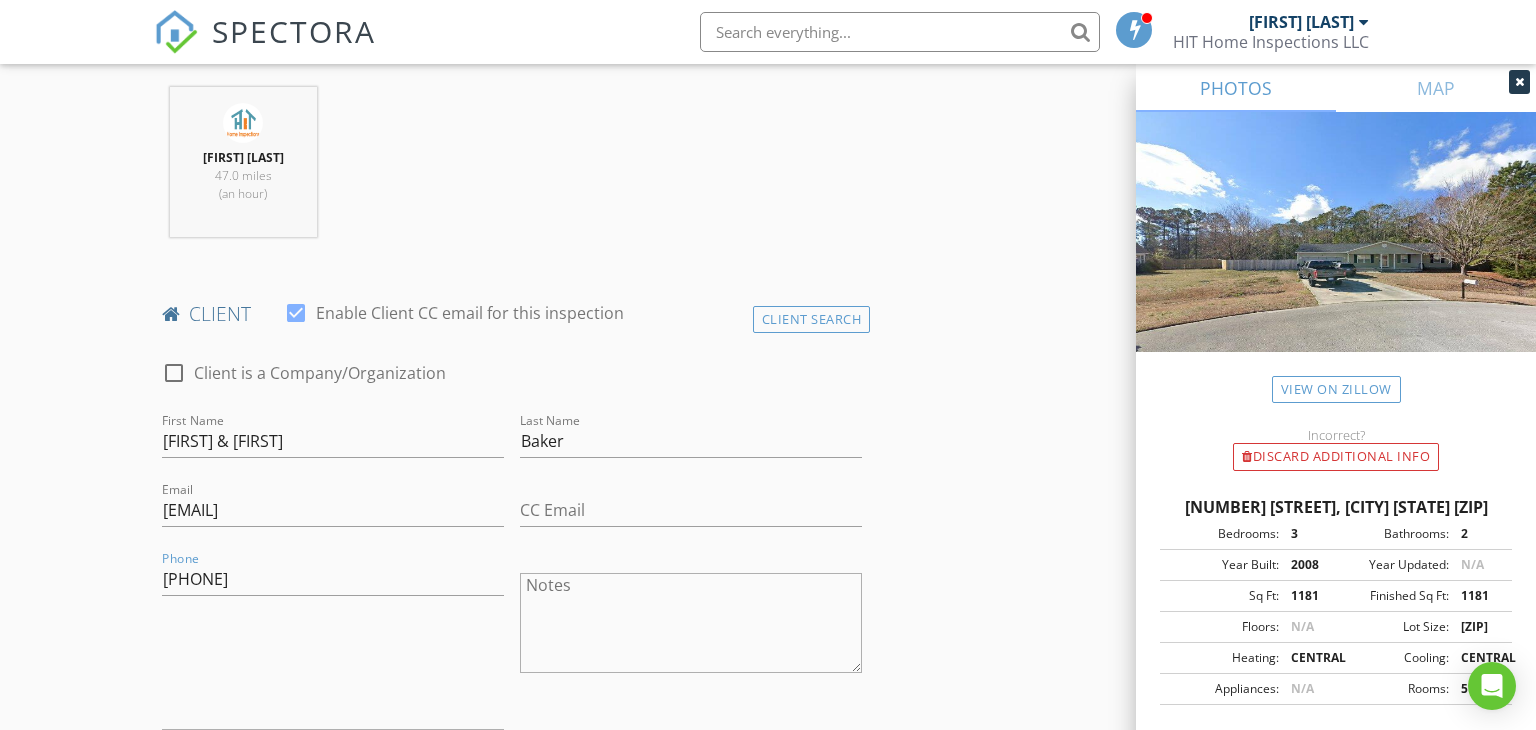 click on "INSPECTOR(S)
check_box   Brandon Hawkins   PRIMARY   Brandon Hawkins arrow_drop_down   check_box Brandon Hawkins specifically requested
Date/Time
08/07/2025 8:00 AM
Location
Address Search       Address 509 Hay Baler Ct   Unit   City Sneads Ferry   State NC   Zip 28460   County Onslow     Square Feet 1181   Year Built 2008   Foundation Slab arrow_drop_down     Brandon Hawkins     47.0 miles     (an hour)
client
check_box Enable Client CC email for this inspection   Client Search     check_box_outline_blank Client is a Company/Organization     First Name James & Sherri   Last Name Baker   Email bakerjimnsherri@aol.com   CC Email   Phone 530-632-8345           Notes   Private Notes
ADD ADDITIONAL client
SERVICES
check_box_outline_blank   Reinspection   check_box_outline_blank" at bounding box center (768, 1099) 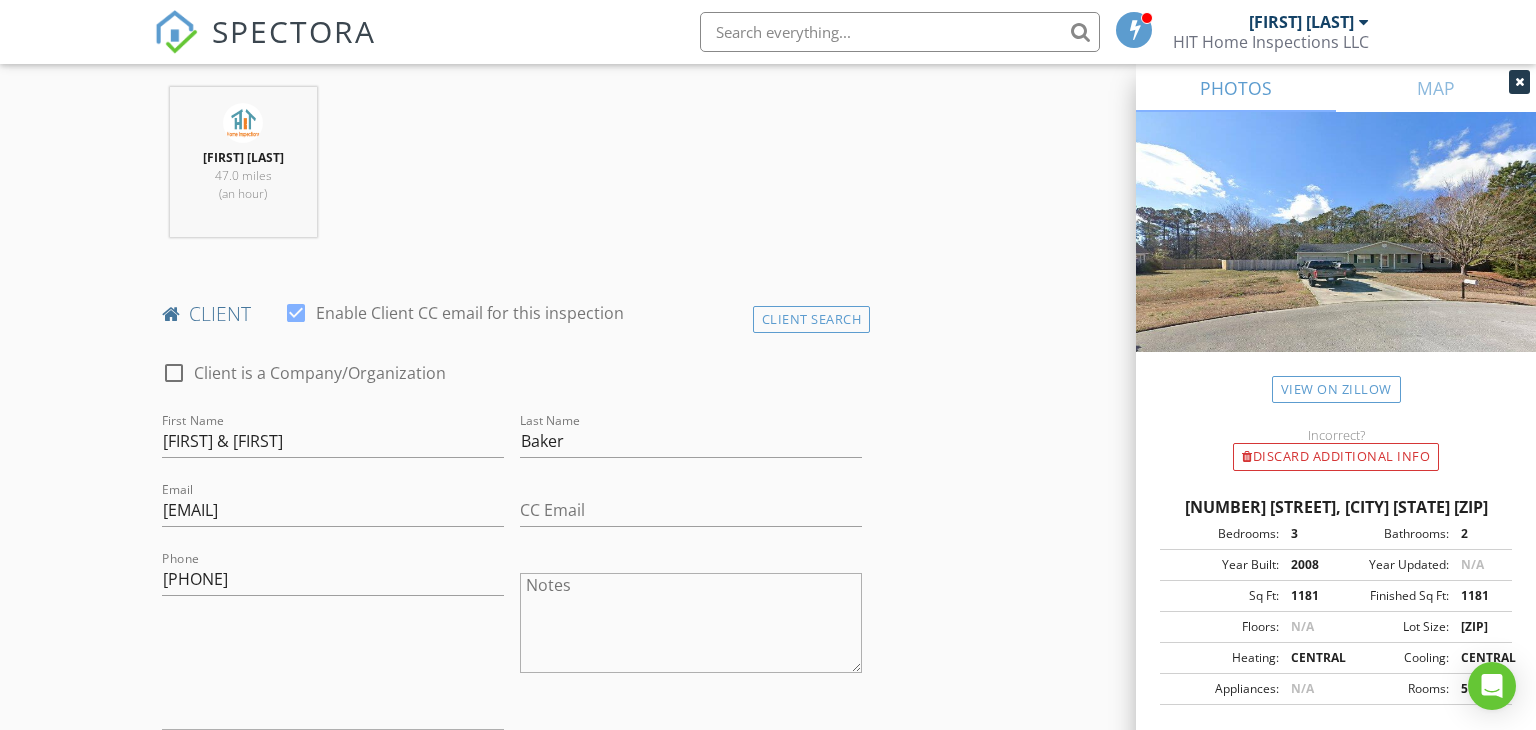 click on "INSPECTOR(S)
check_box   Brandon Hawkins   PRIMARY   Brandon Hawkins arrow_drop_down   check_box Brandon Hawkins specifically requested
Date/Time
08/07/2025 8:00 AM
Location
Address Search       Address 509 Hay Baler Ct   Unit   City Sneads Ferry   State NC   Zip 28460   County Onslow     Square Feet 1181   Year Built 2008   Foundation Slab arrow_drop_down     Brandon Hawkins     47.0 miles     (an hour)
client
check_box Enable Client CC email for this inspection   Client Search     check_box_outline_blank Client is a Company/Organization     First Name James & Sherri   Last Name Baker   Email bakerjimnsherri@aol.com   CC Email   Phone 530-632-8345           Notes   Private Notes
ADD ADDITIONAL client
SERVICES
check_box_outline_blank   Reinspection   check_box_outline_blank" at bounding box center [768, 1099] 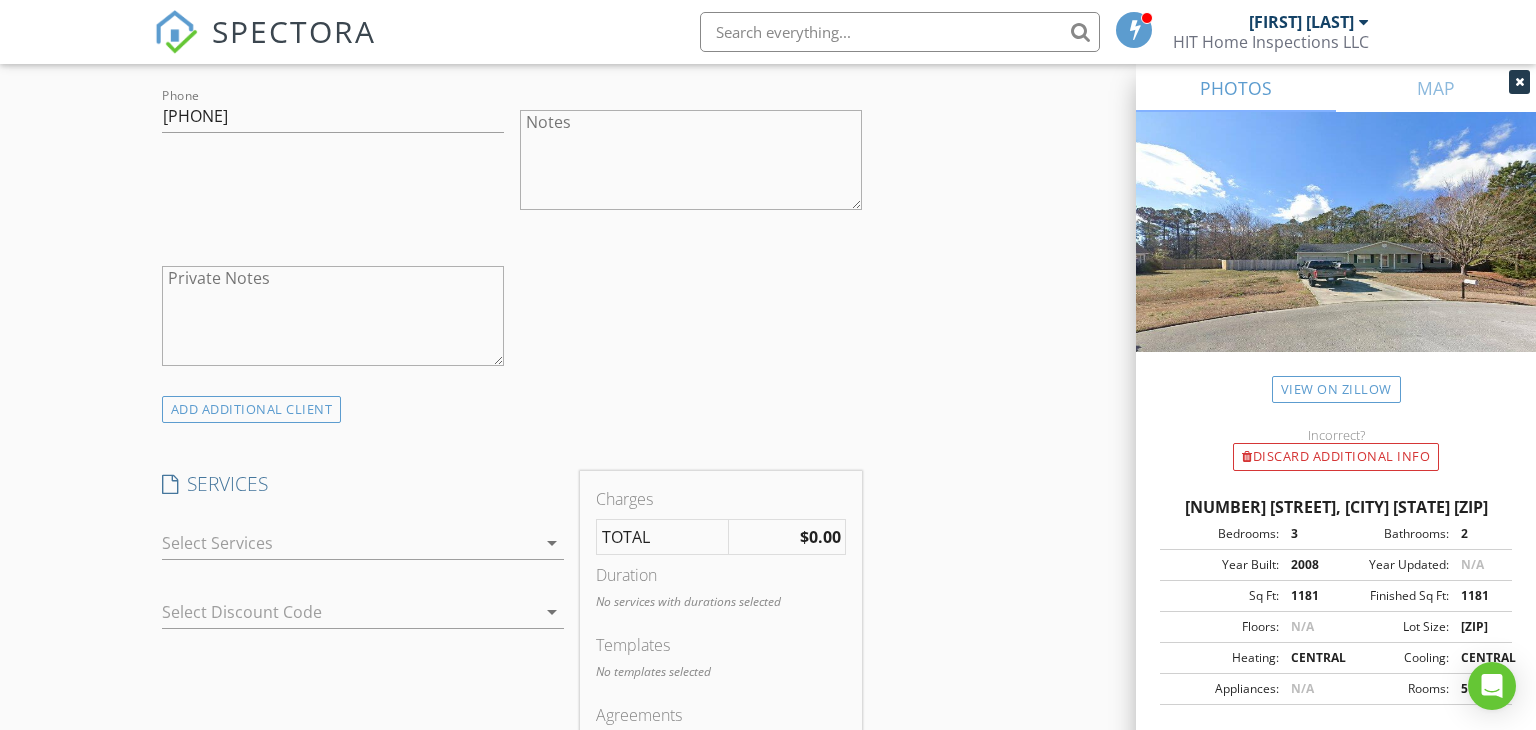 scroll, scrollTop: 1236, scrollLeft: 0, axis: vertical 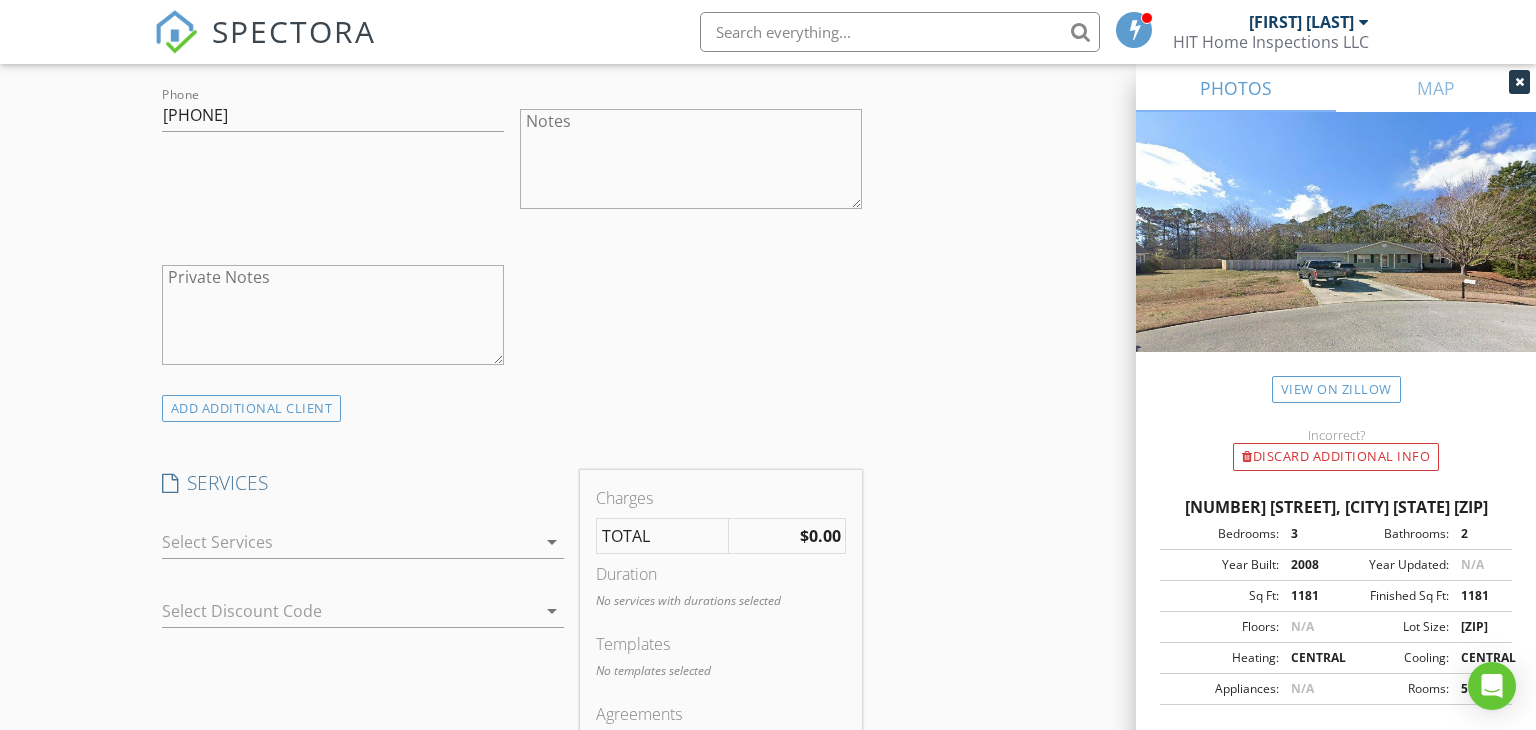 click at bounding box center (349, 542) 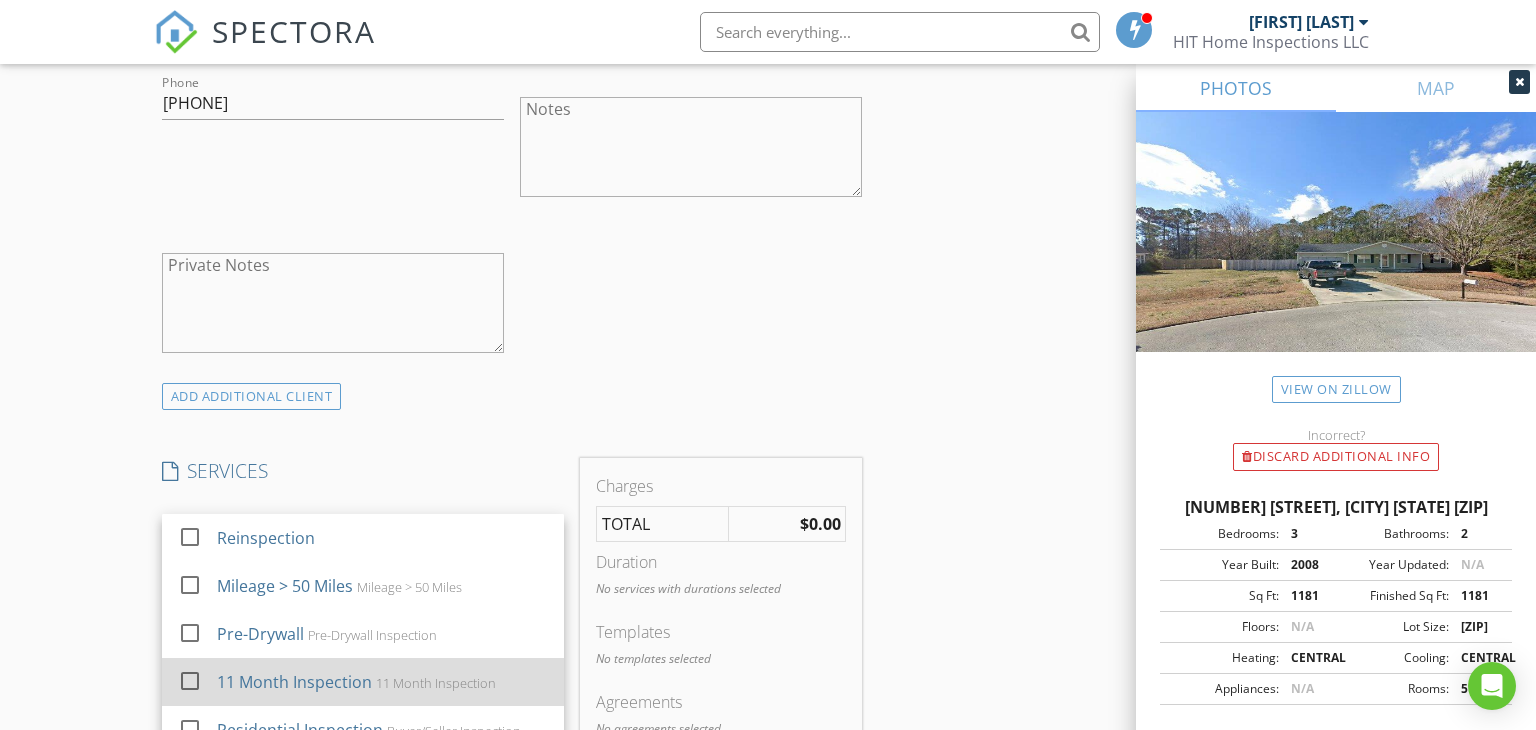scroll, scrollTop: 1268, scrollLeft: 0, axis: vertical 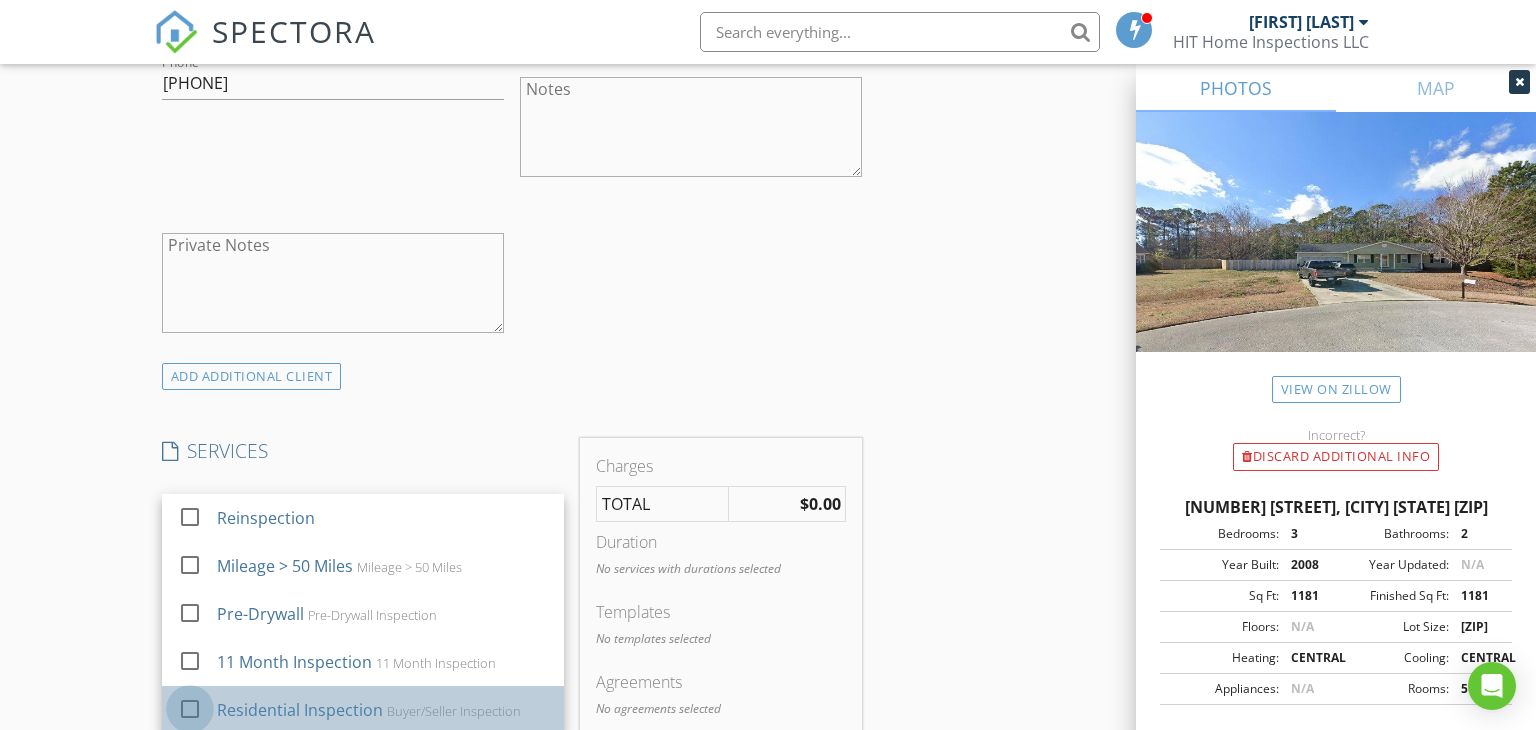 click at bounding box center [190, 709] 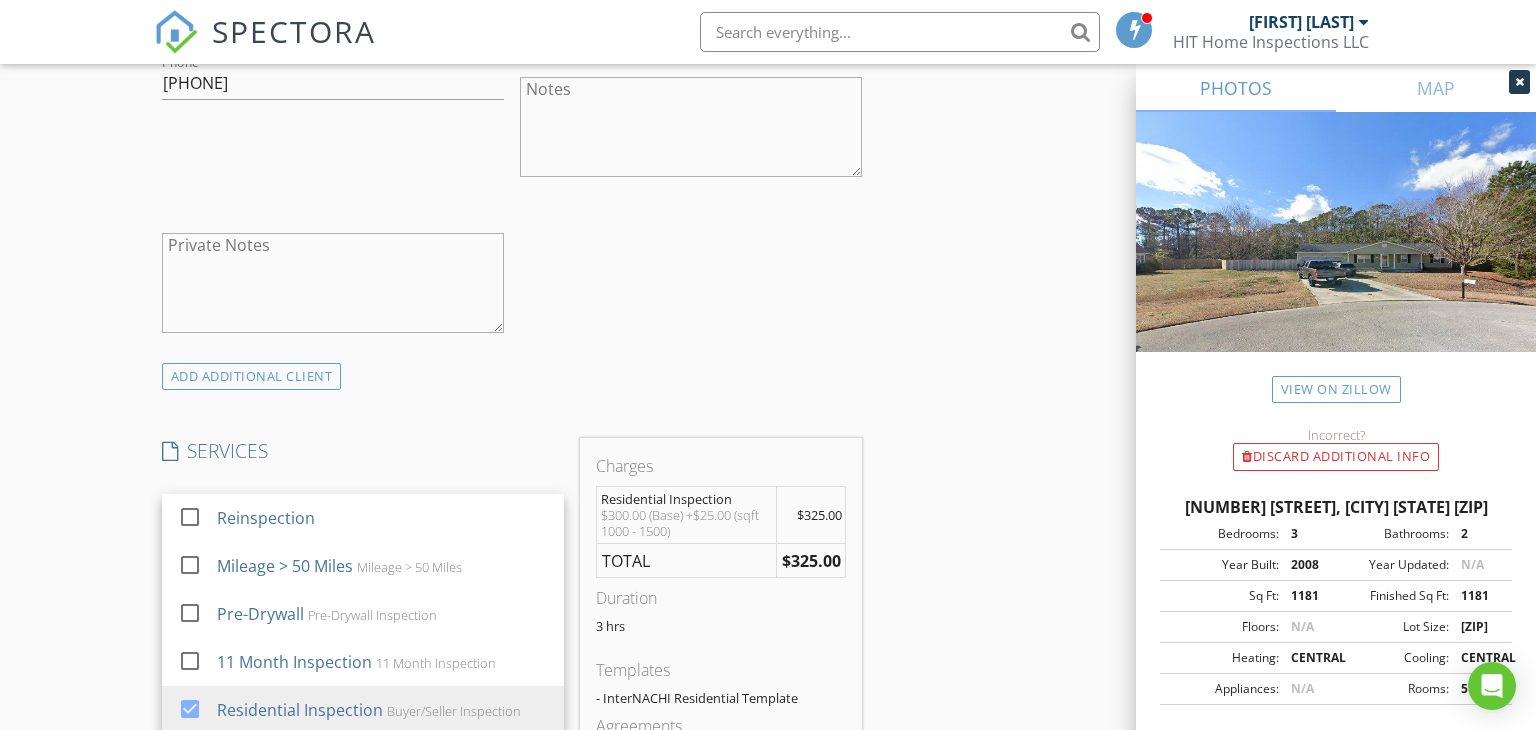 click on "New Inspection
Click here to use the New Order Form
INSPECTOR(S)
check_box   Brandon Hawkins   PRIMARY   Brandon Hawkins arrow_drop_down   check_box Brandon Hawkins specifically requested
Date/Time
08/07/2025 8:00 AM
Location
Address Search       Address 509 Hay Baler Ct   Unit   City Sneads Ferry   State NC   Zip 28460   County Onslow     Square Feet 1181   Year Built 2008   Foundation Slab arrow_drop_down     Brandon Hawkins     47.0 miles     (an hour)
client
check_box Enable Client CC email for this inspection   Client Search     check_box_outline_blank Client is a Company/Organization     First Name James & Sherri   Last Name Baker   Email bakerjimnsherri@aol.com   CC Email   Phone 530-632-8345           Notes   Private Notes
ADD ADDITIONAL client
SERVICES" at bounding box center [768, 585] 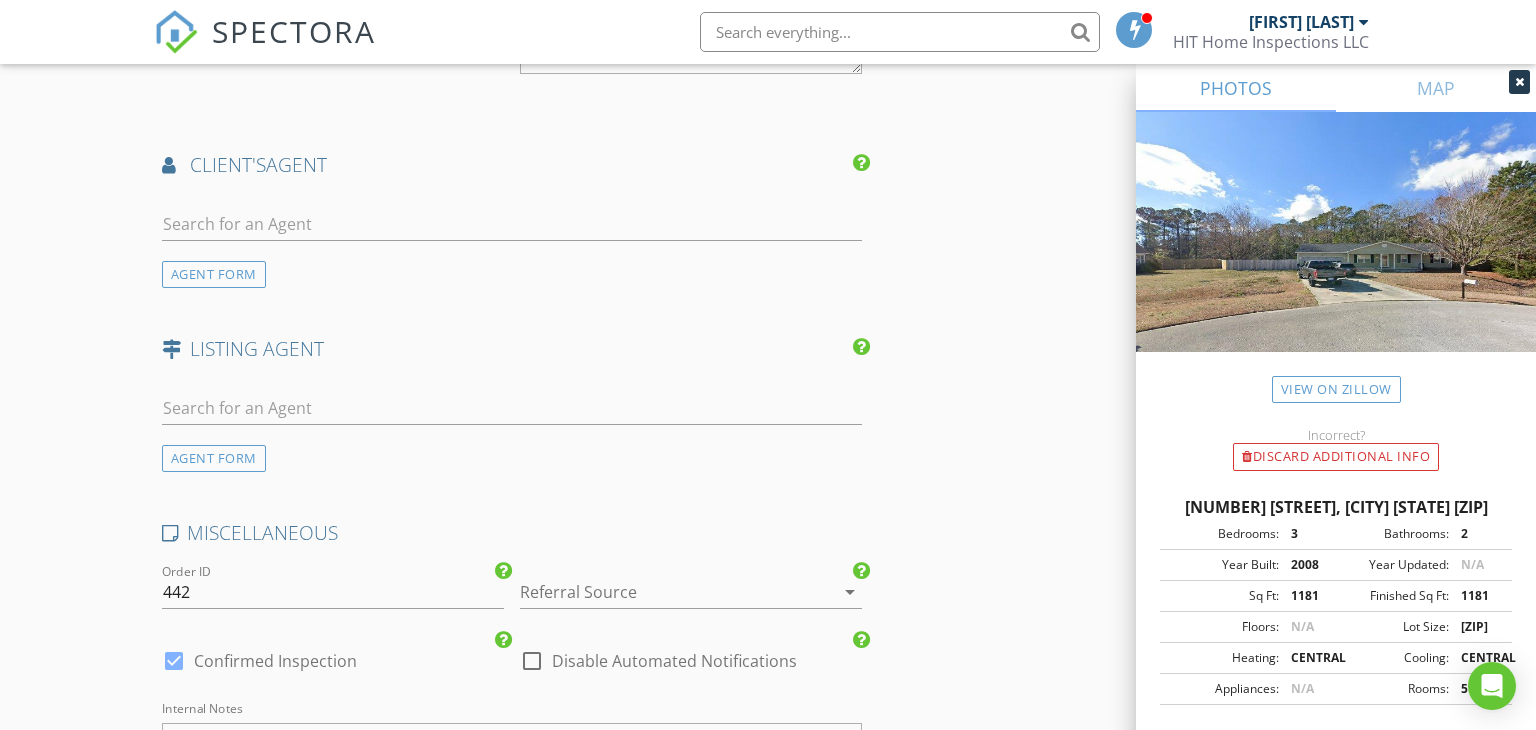 scroll, scrollTop: 2384, scrollLeft: 0, axis: vertical 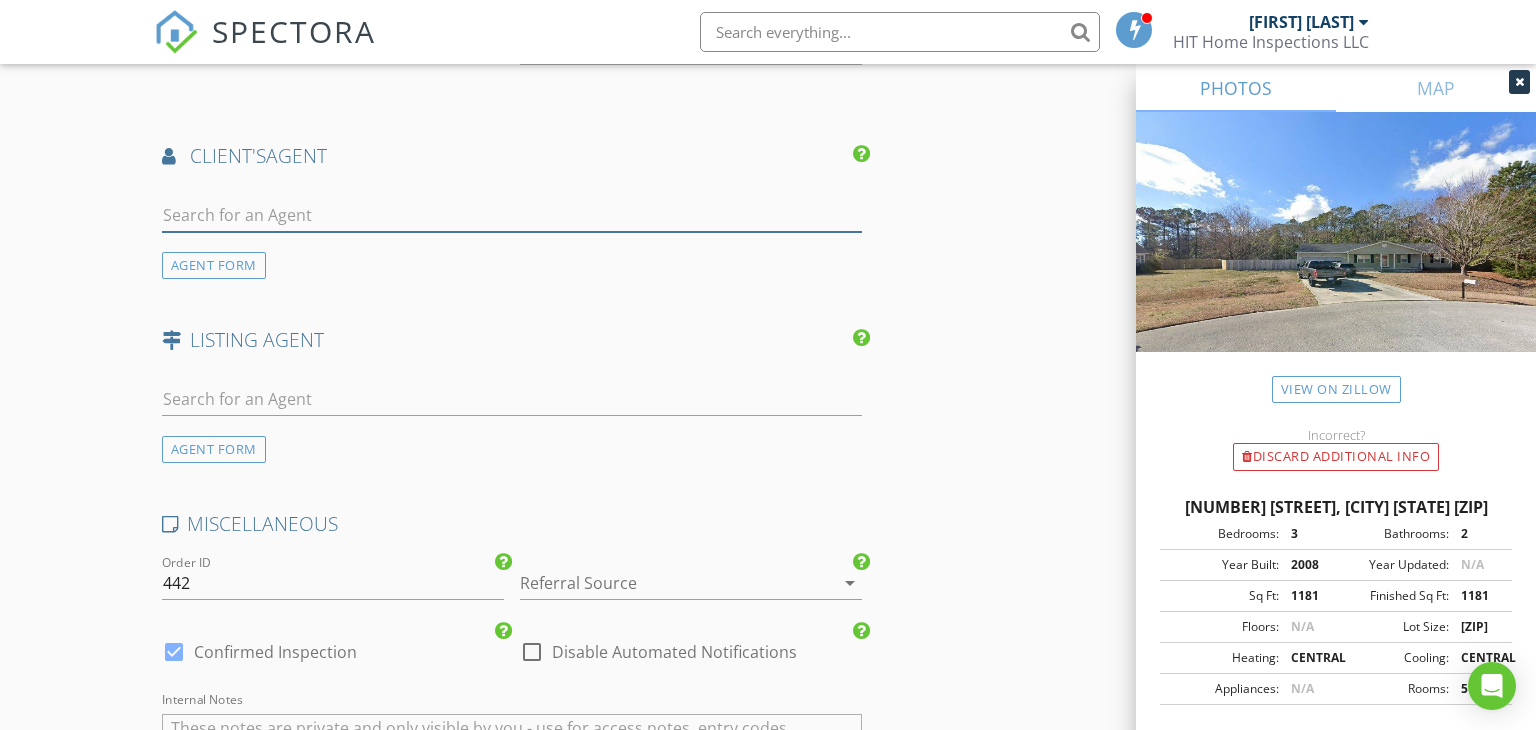 click at bounding box center (512, 215) 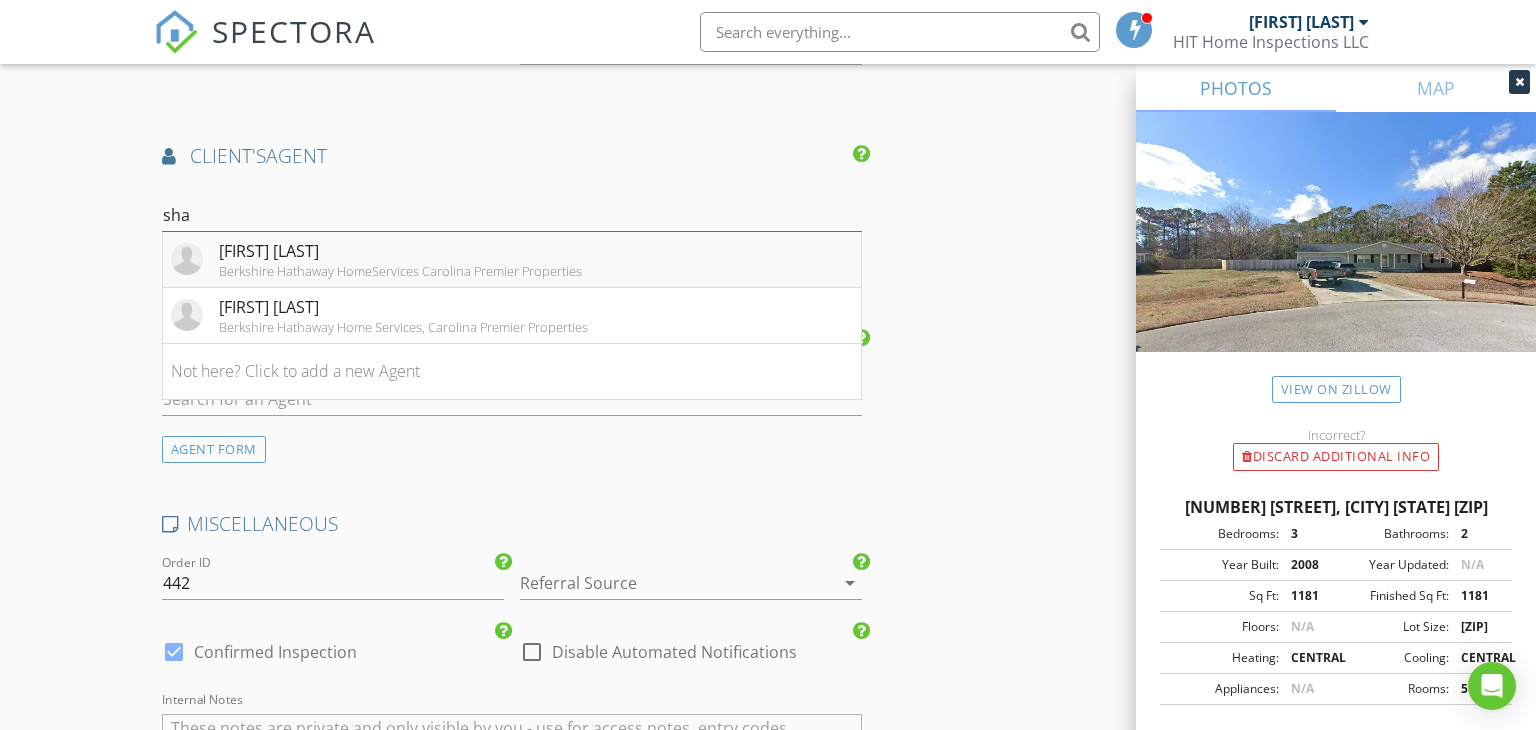 type on "sha" 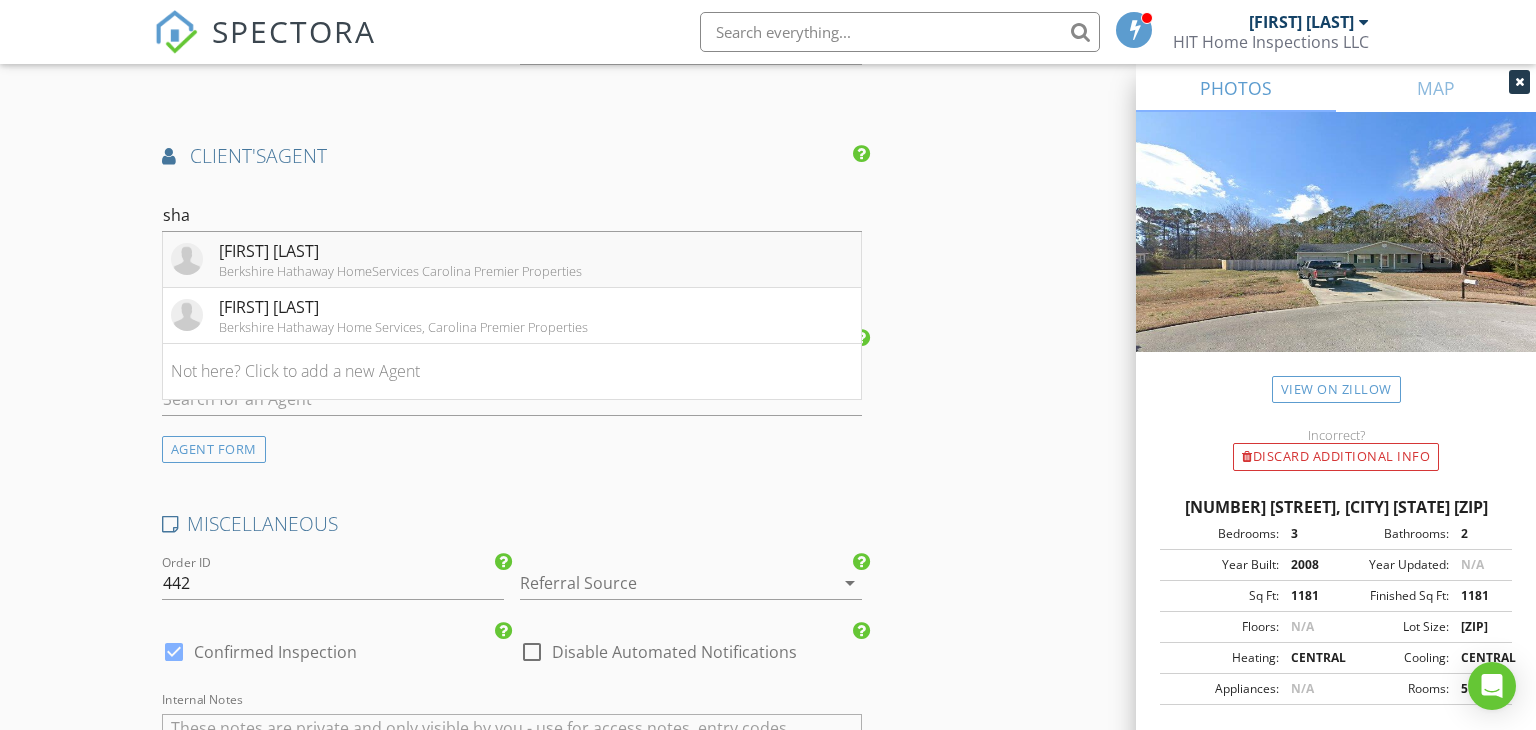 click on "Shaila Schaefer" at bounding box center [400, 251] 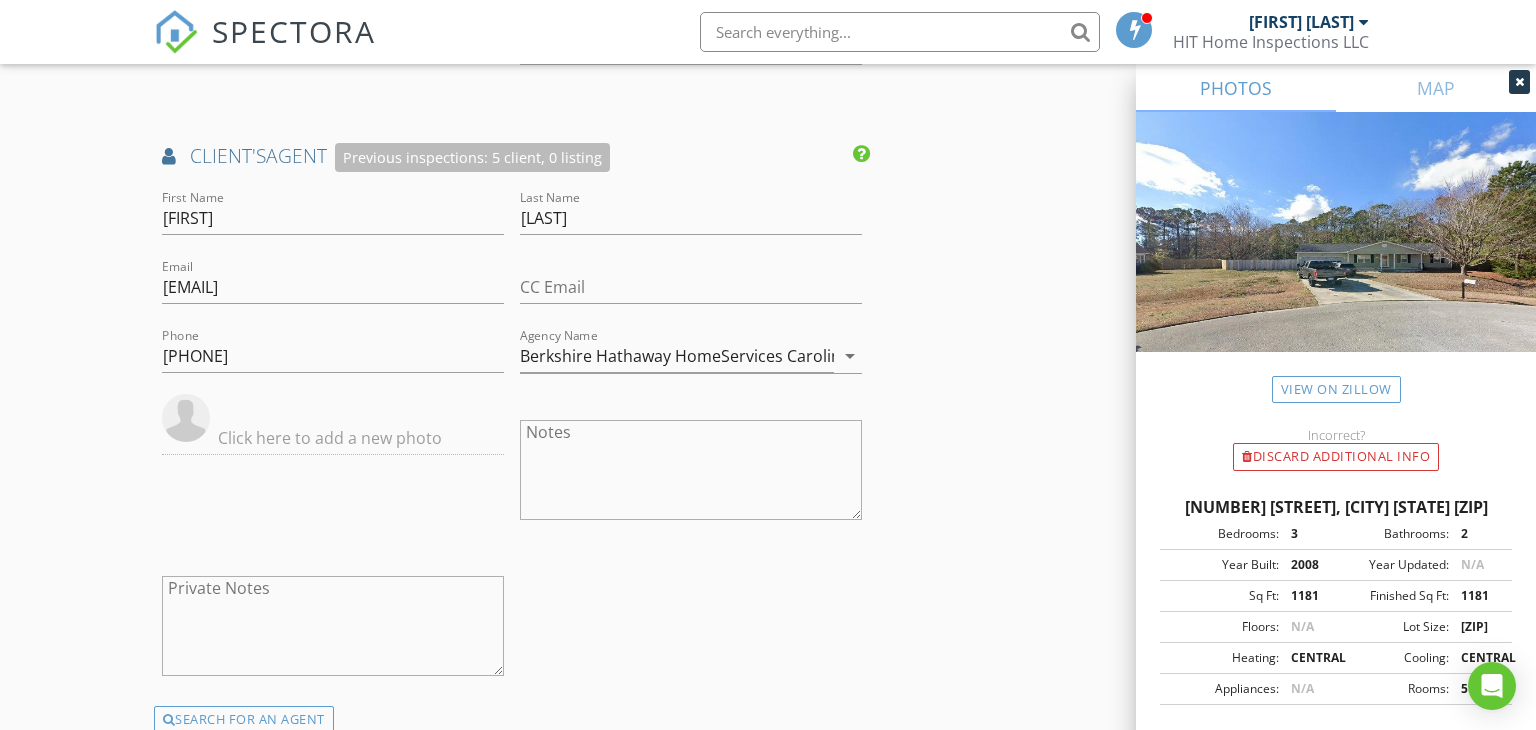click on "New Inspection
Click here to use the New Order Form
INSPECTOR(S)
check_box   Brandon Hawkins   PRIMARY   Brandon Hawkins arrow_drop_down   check_box Brandon Hawkins specifically requested
Date/Time
08/07/2025 8:00 AM
Location
Address Search       Address 509 Hay Baler Ct   Unit   City Sneads Ferry   State NC   Zip 28460   County Onslow     Square Feet 1181   Year Built 2008   Foundation Slab arrow_drop_down     Brandon Hawkins     47.0 miles     (an hour)
client
check_box Enable Client CC email for this inspection   Client Search     check_box_outline_blank Client is a Company/Organization     First Name James & Sherri   Last Name Baker   Email bakerjimnsherri@aol.com   CC Email   Phone 530-632-8345           Notes   Private Notes
ADD ADDITIONAL client
SERVICES" at bounding box center [768, -303] 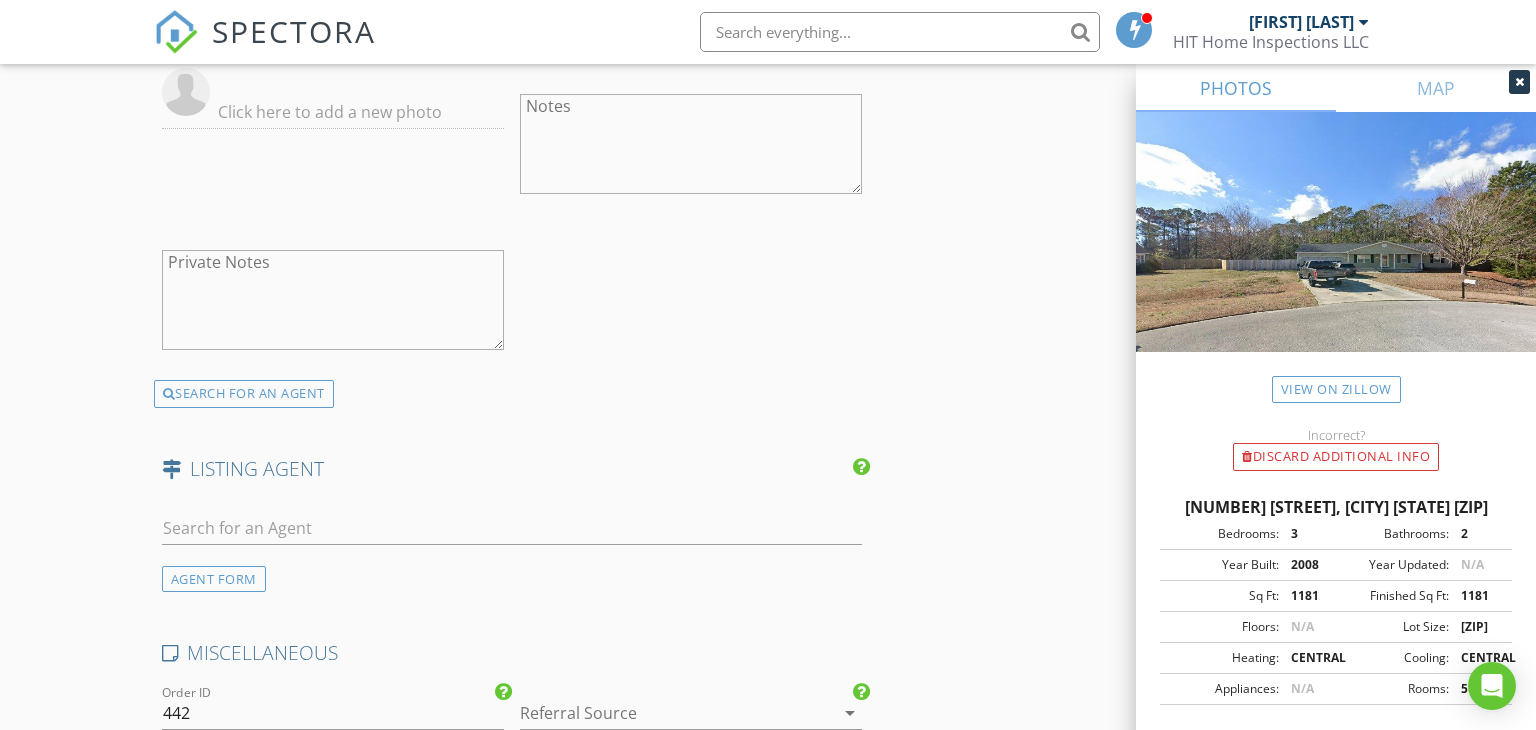scroll, scrollTop: 2912, scrollLeft: 0, axis: vertical 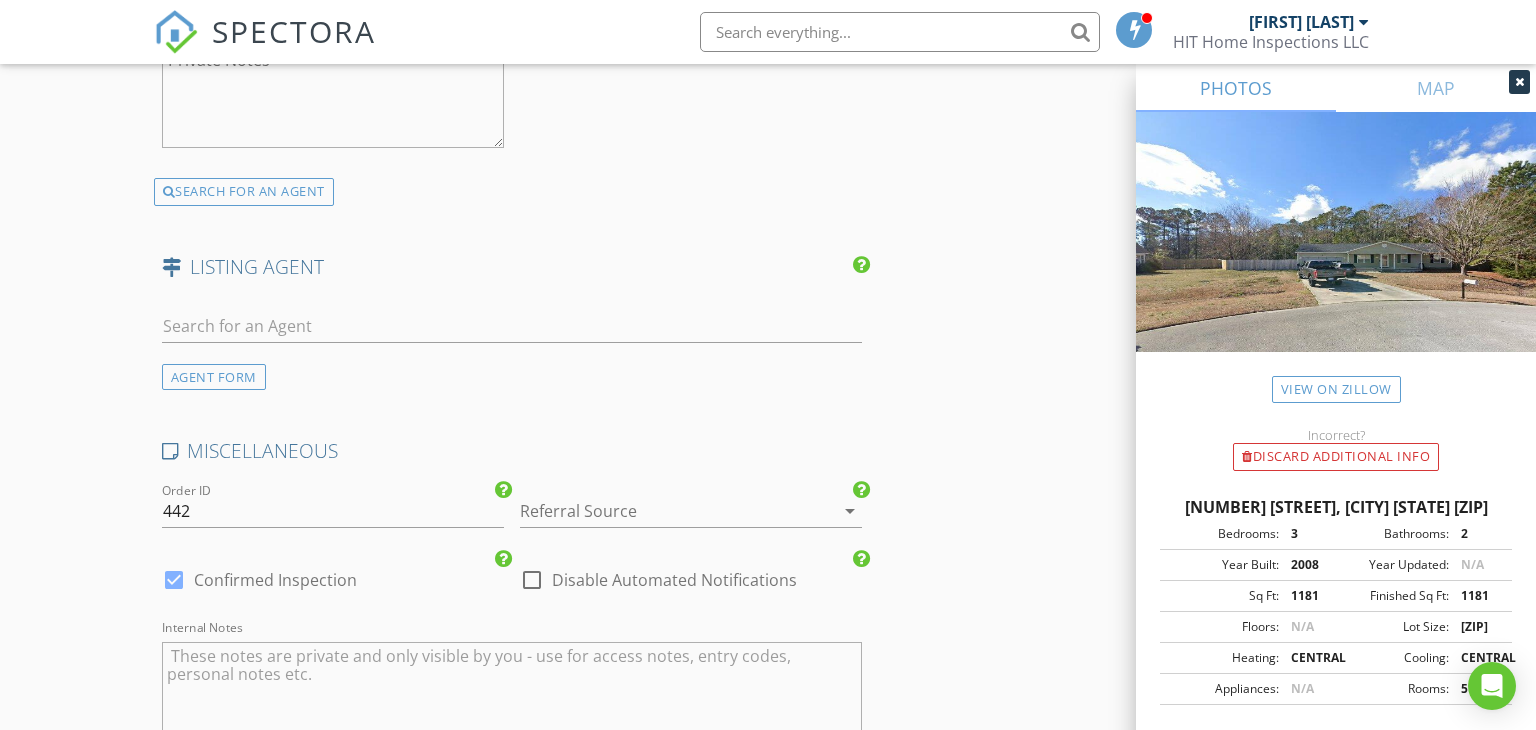 click at bounding box center (663, 511) 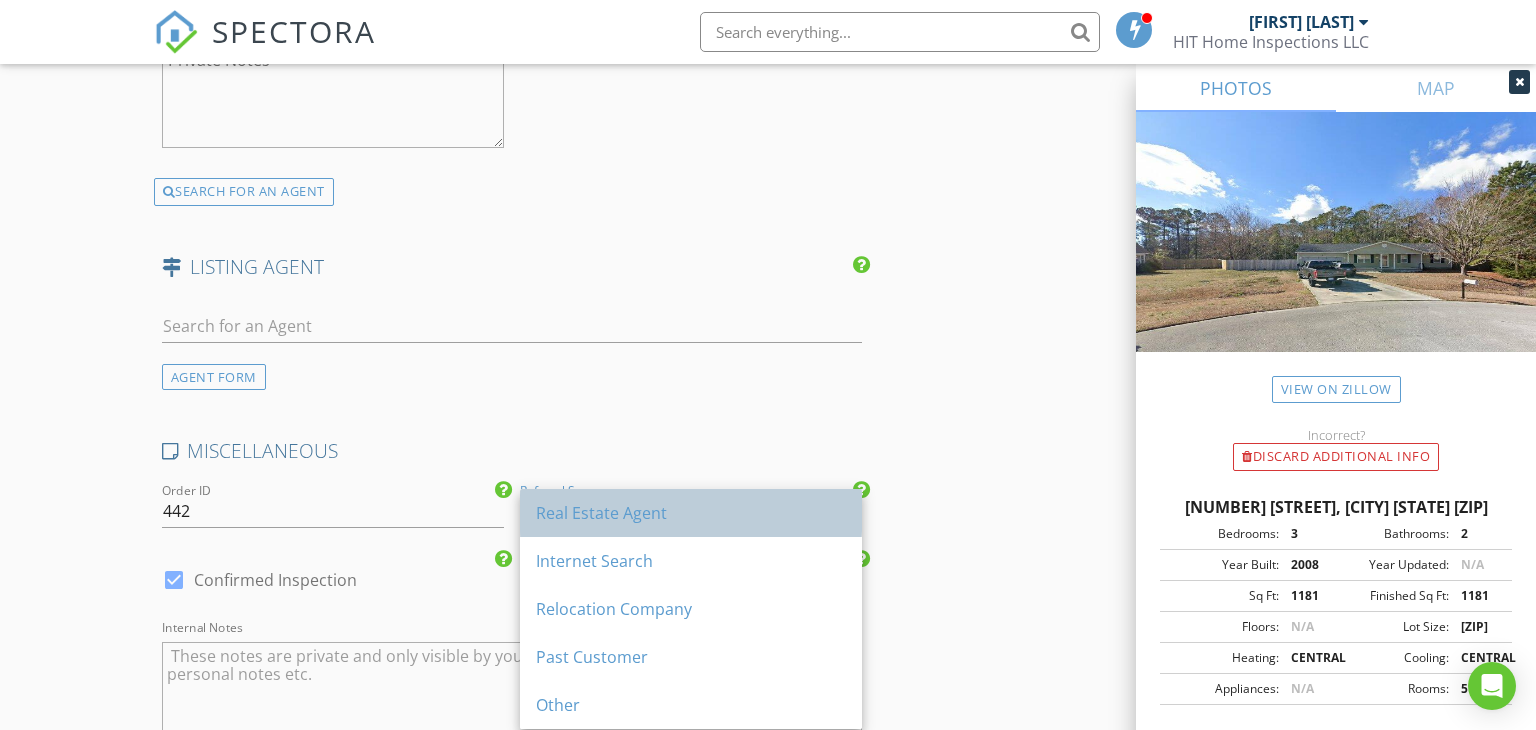 click on "Real Estate Agent" at bounding box center (691, 513) 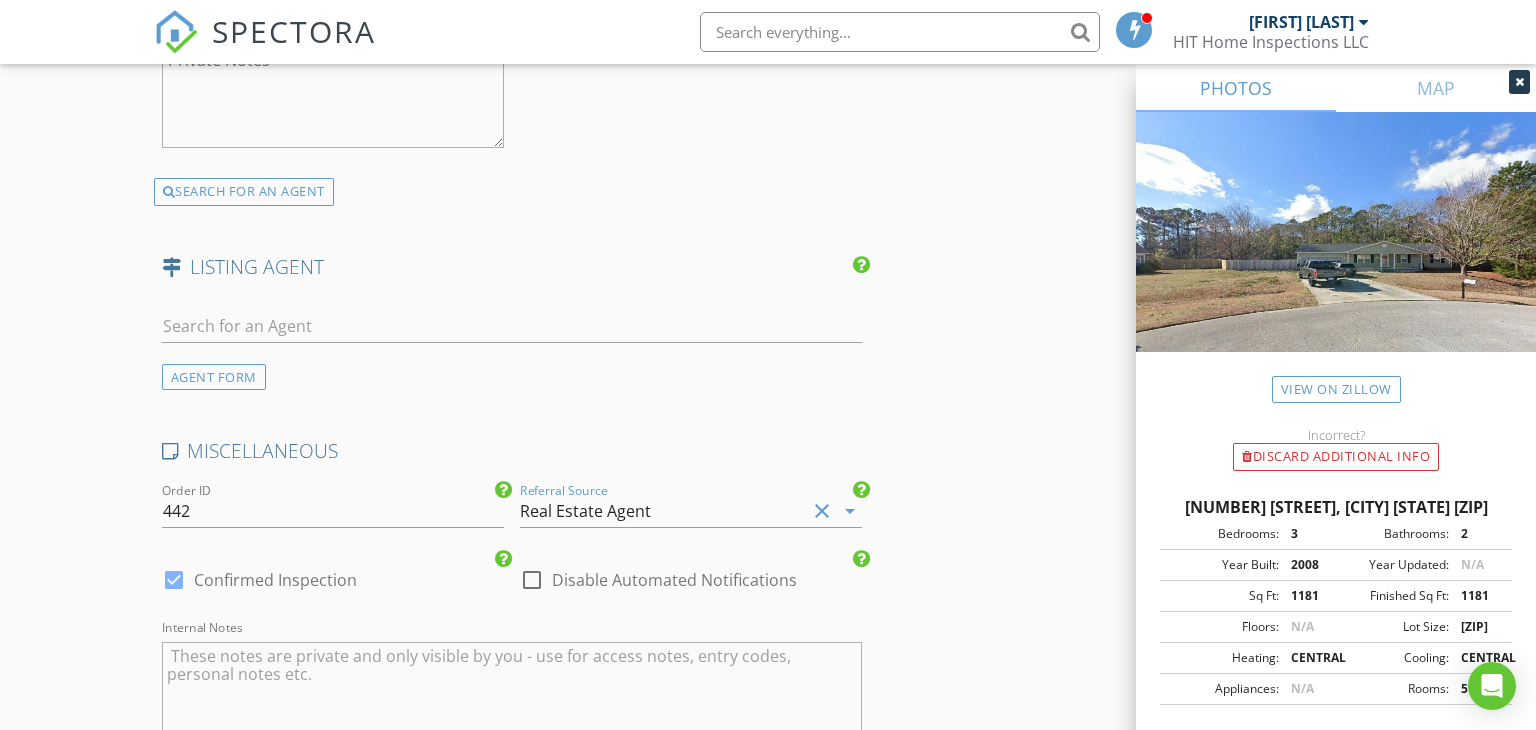 click on "New Inspection
Click here to use the New Order Form
INSPECTOR(S)
check_box   Brandon Hawkins   PRIMARY   Brandon Hawkins arrow_drop_down   check_box Brandon Hawkins specifically requested
Date/Time
08/07/2025 8:00 AM
Location
Address Search       Address 509 Hay Baler Ct   Unit   City Sneads Ferry   State NC   Zip 28460   County Onslow     Square Feet 1181   Year Built 2008   Foundation Slab arrow_drop_down     Brandon Hawkins     47.0 miles     (an hour)
client
check_box Enable Client CC email for this inspection   Client Search     check_box_outline_blank Client is a Company/Organization     First Name James & Sherri   Last Name Baker   Email bakerjimnsherri@aol.com   CC Email   Phone 530-632-8345           Notes   Private Notes
ADD ADDITIONAL client
SERVICES" at bounding box center [768, -831] 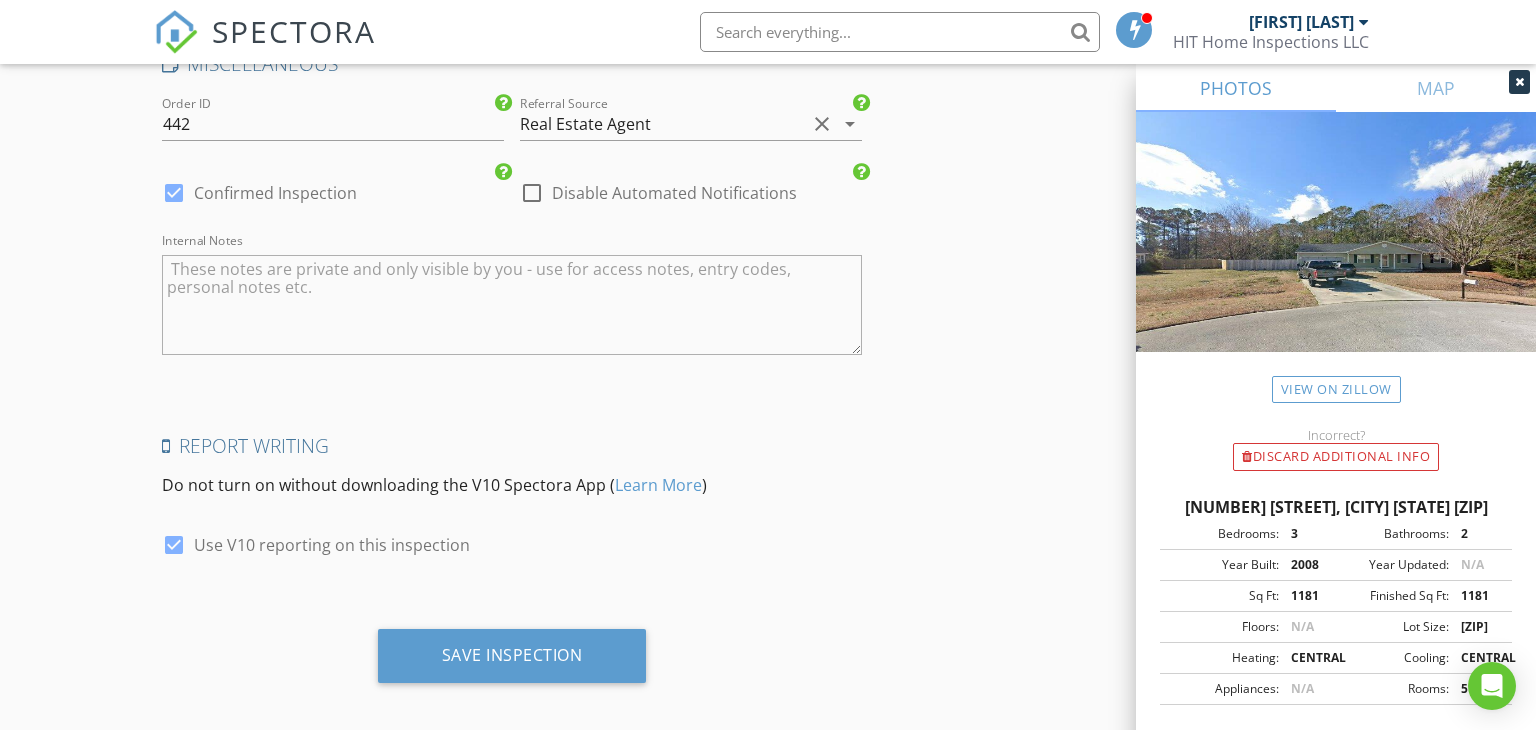 scroll, scrollTop: 3309, scrollLeft: 0, axis: vertical 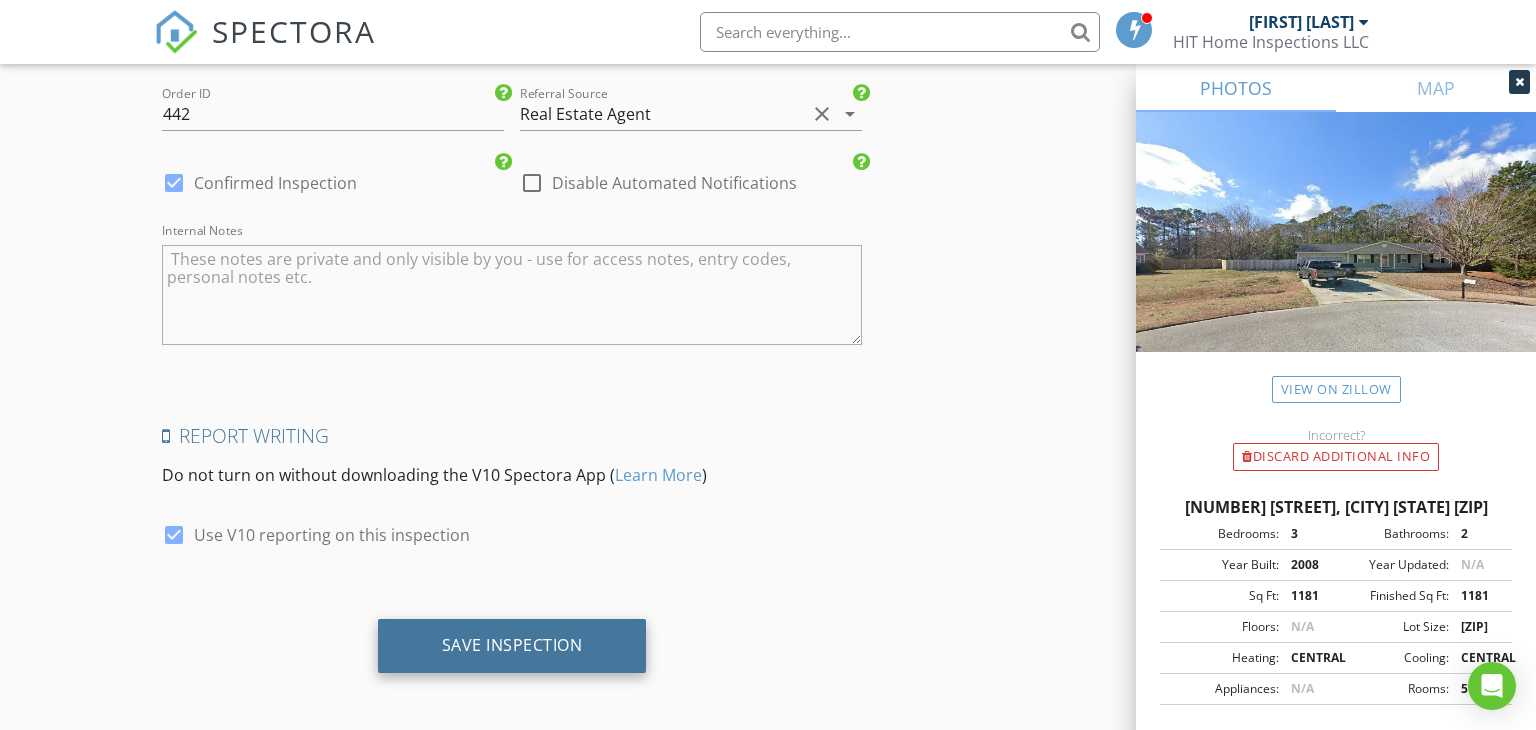 click on "Save Inspection" at bounding box center (512, 646) 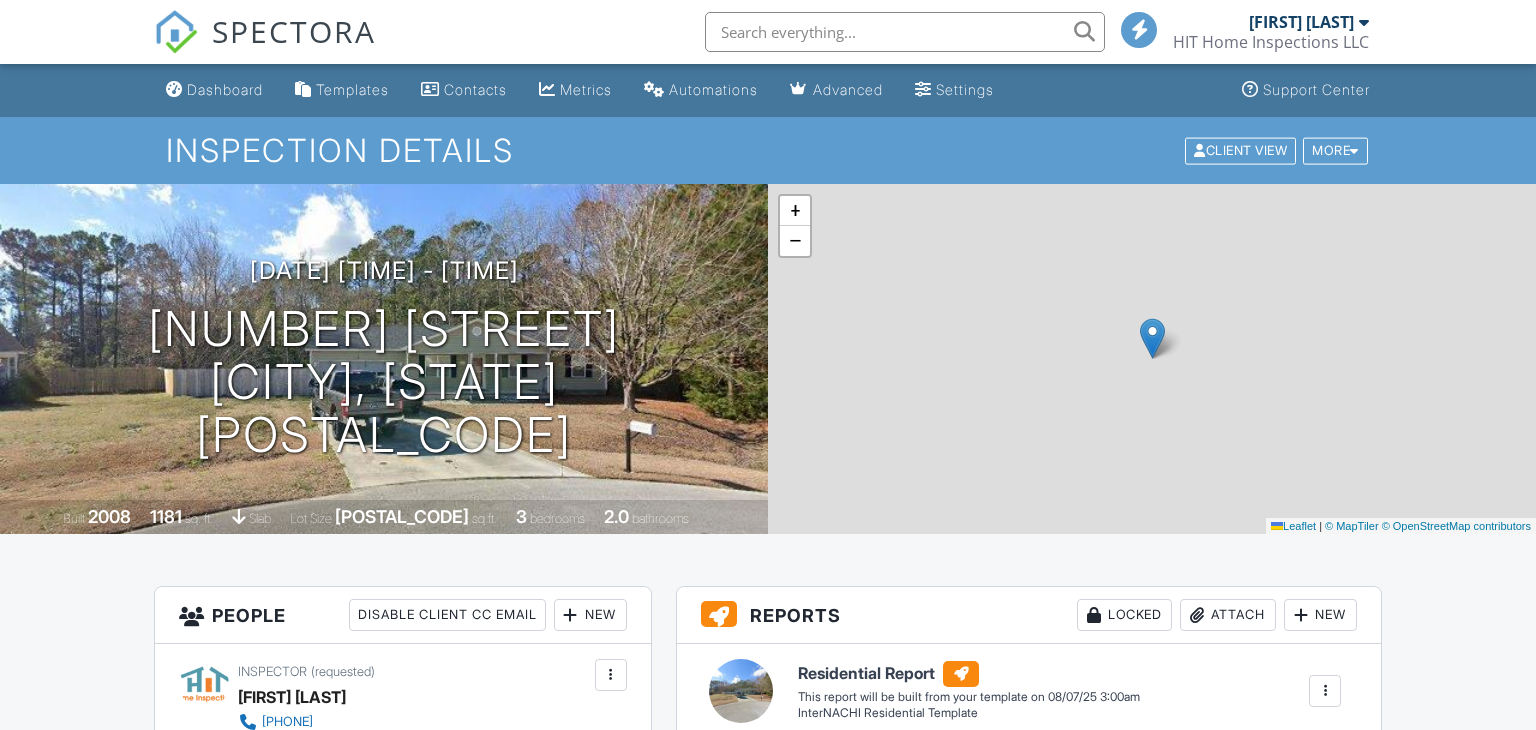 scroll, scrollTop: 0, scrollLeft: 0, axis: both 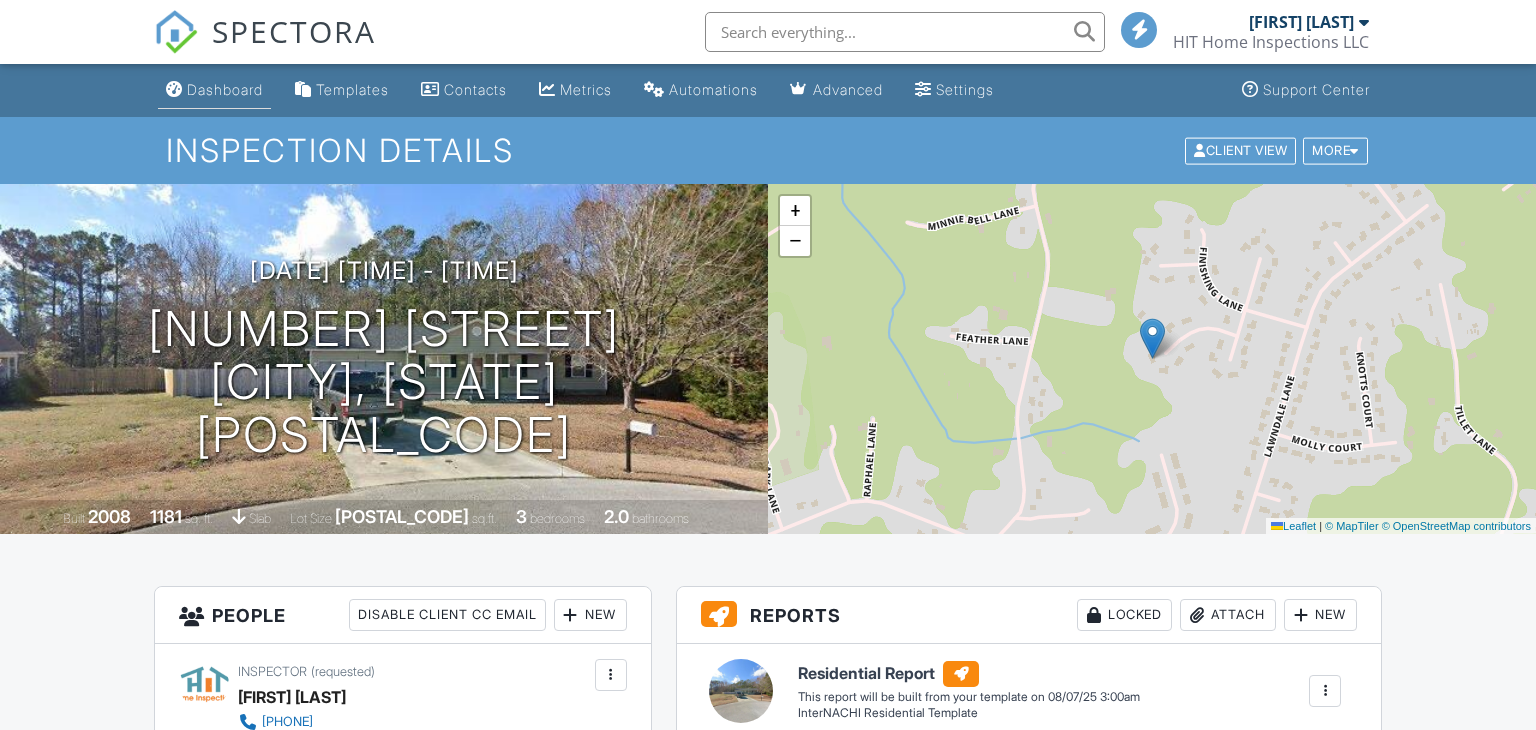 click on "Dashboard" at bounding box center [225, 89] 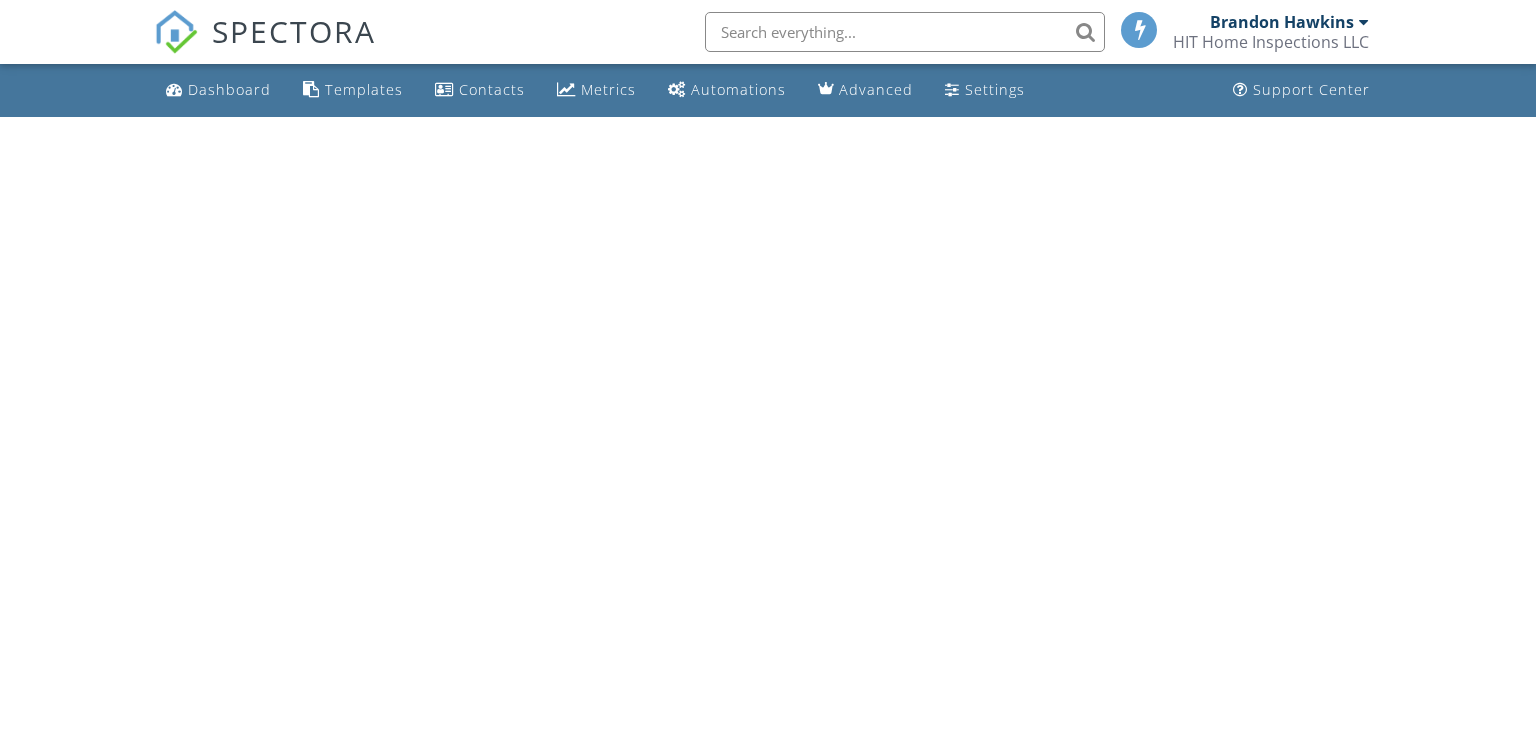 scroll, scrollTop: 0, scrollLeft: 0, axis: both 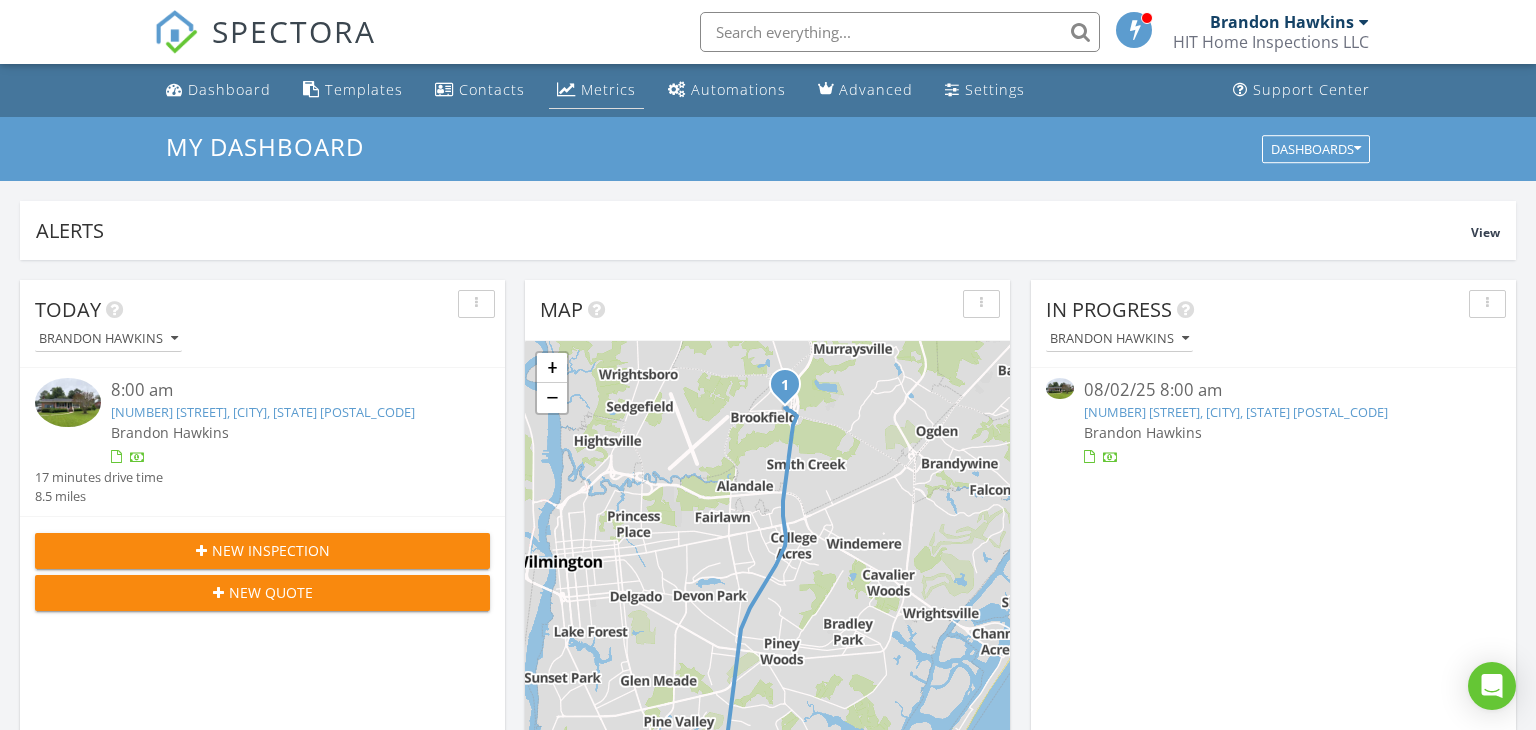 click on "Metrics" at bounding box center [608, 89] 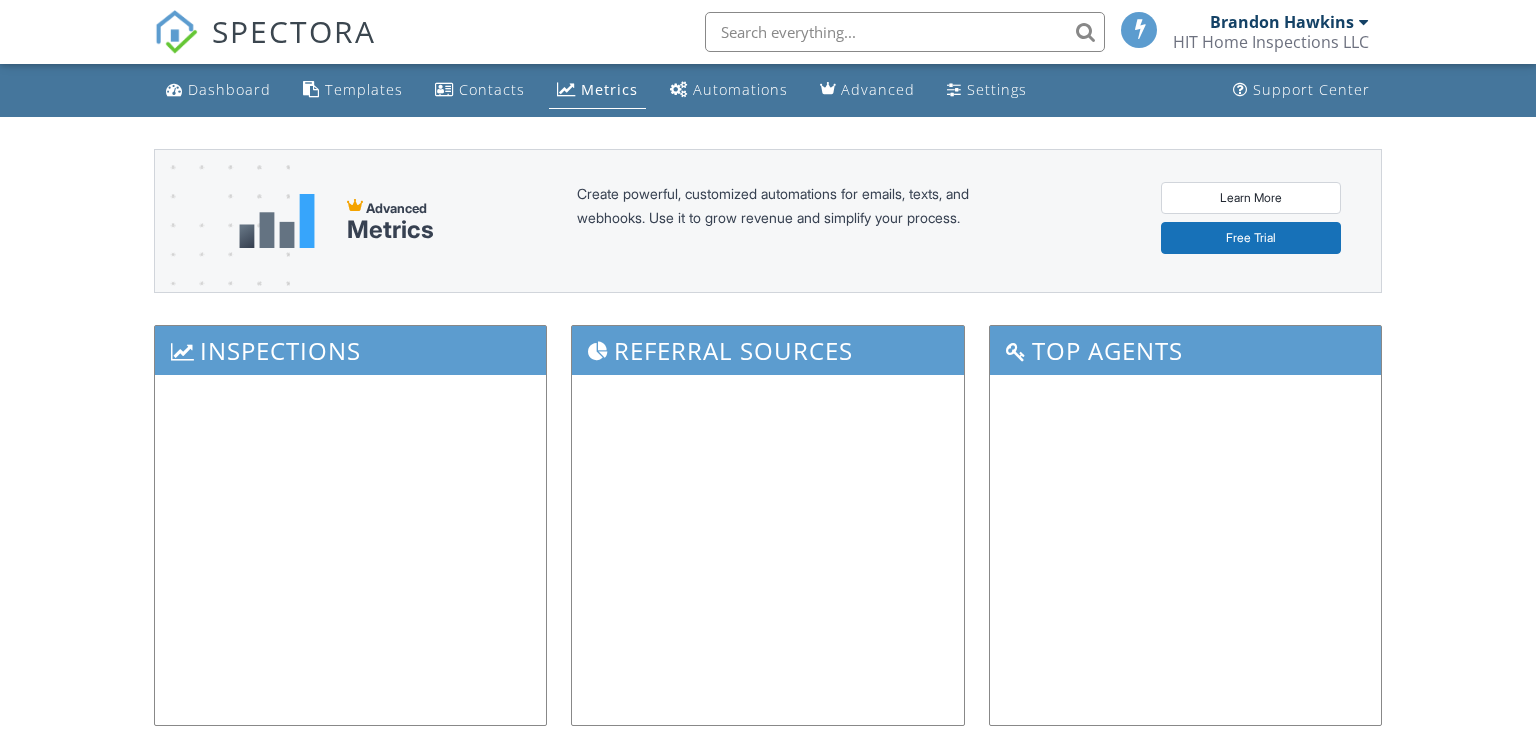 scroll, scrollTop: 0, scrollLeft: 0, axis: both 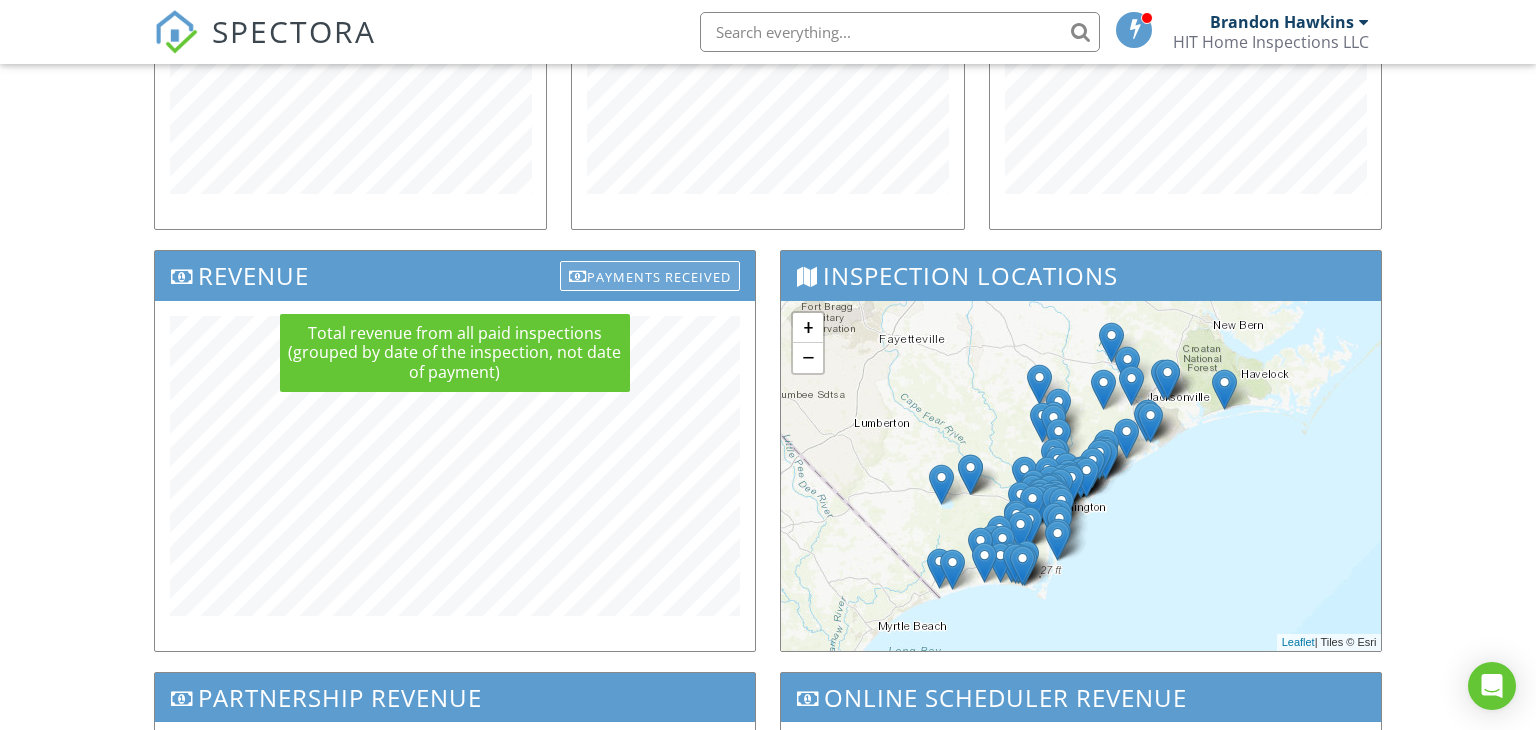 click on "Payments Received" at bounding box center [650, 276] 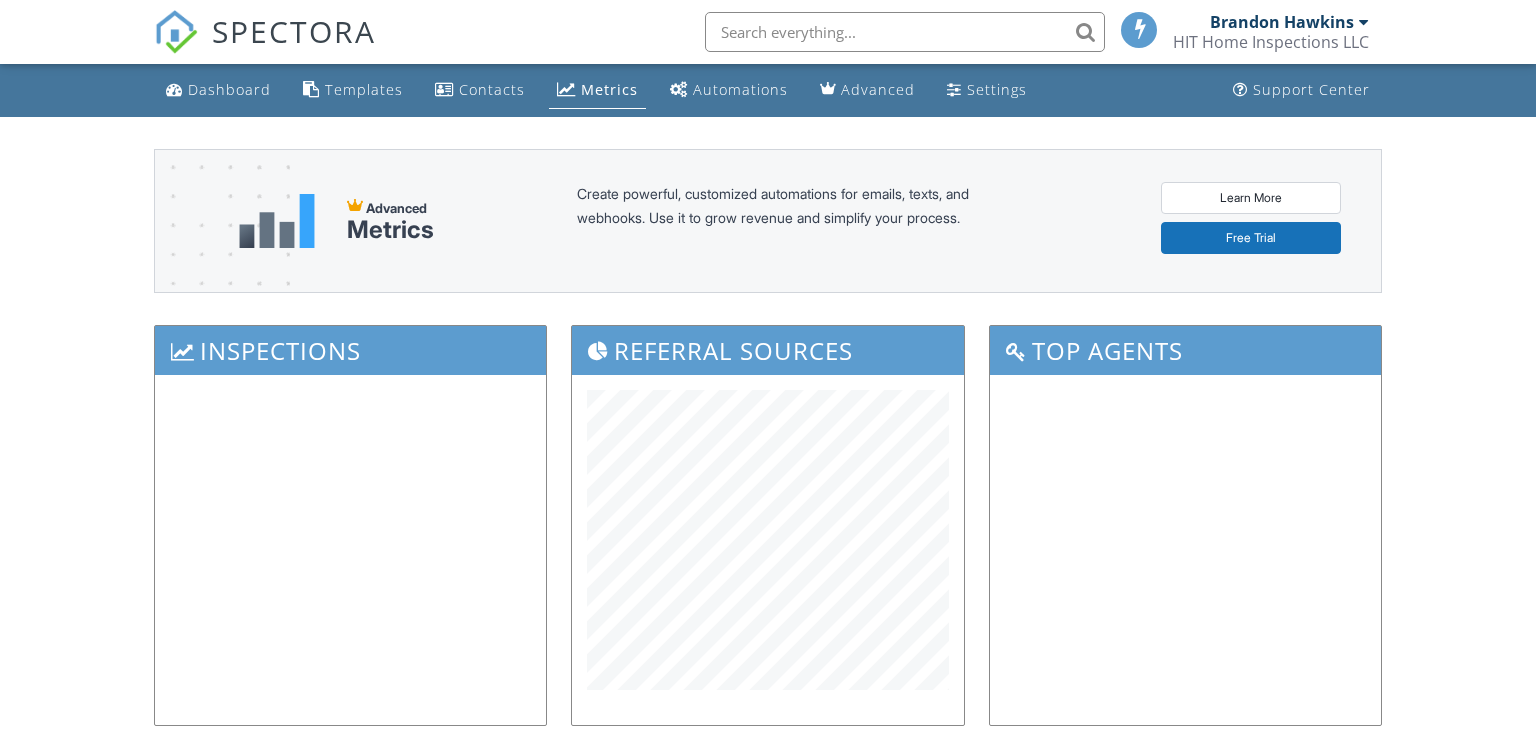 scroll, scrollTop: 0, scrollLeft: 0, axis: both 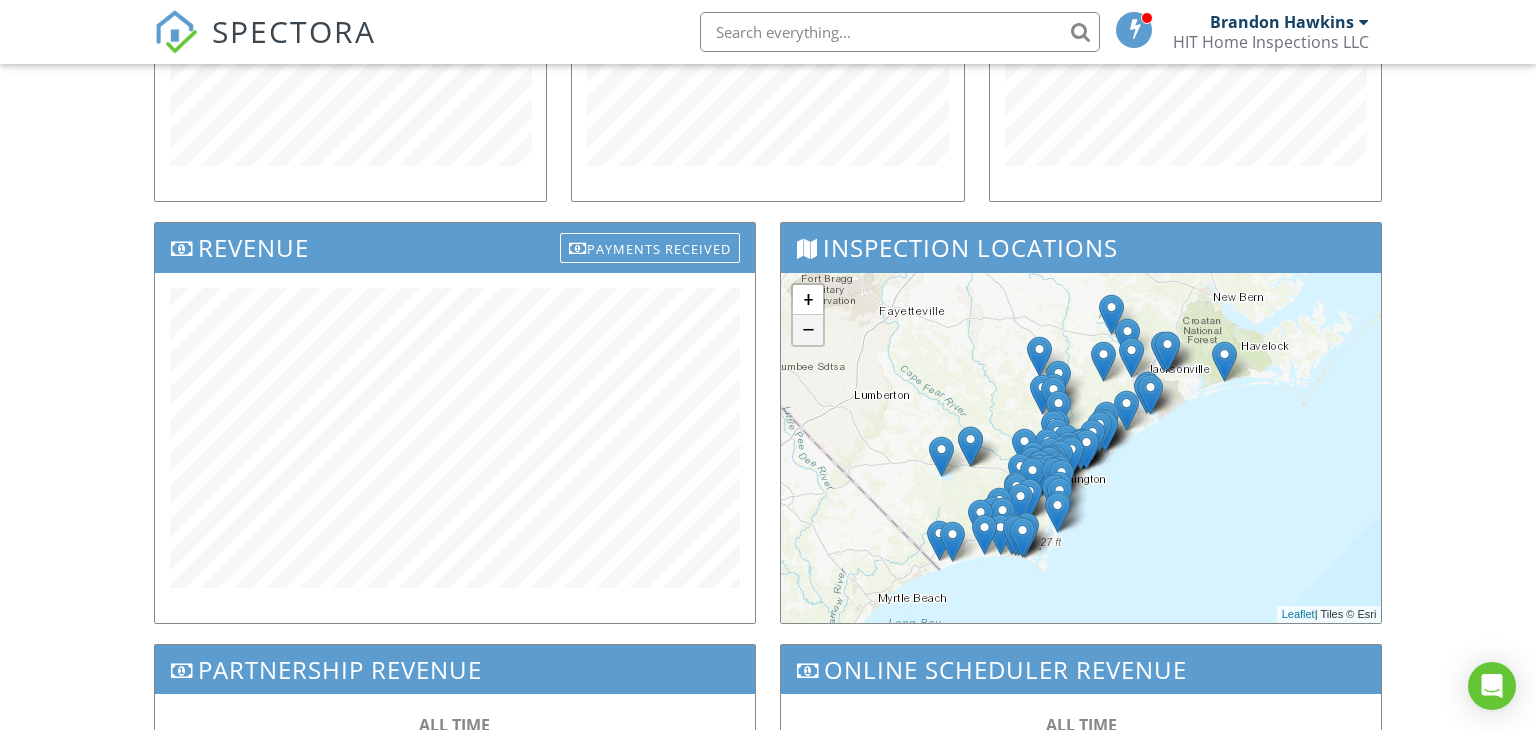 click on "−" at bounding box center [808, 330] 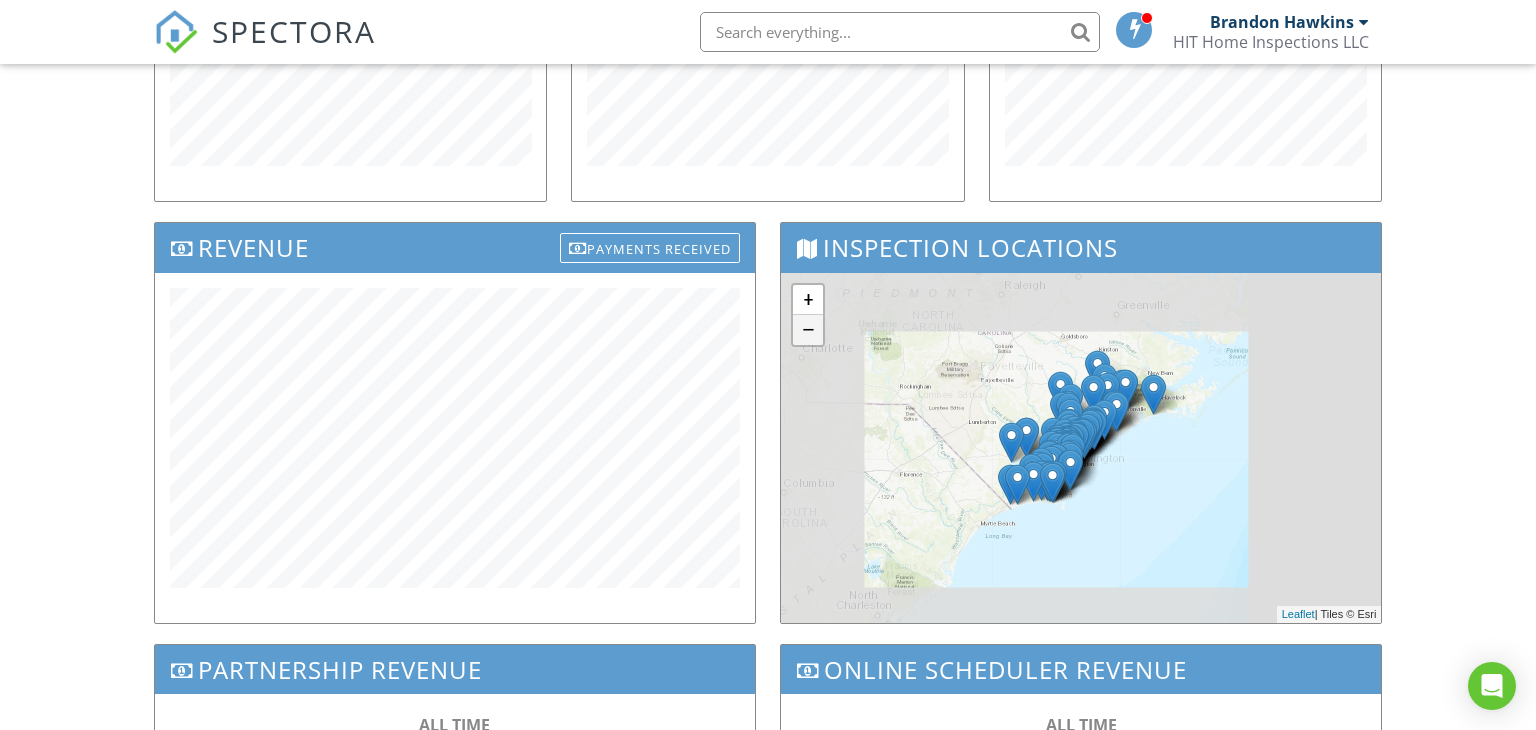 click on "−" at bounding box center (808, 330) 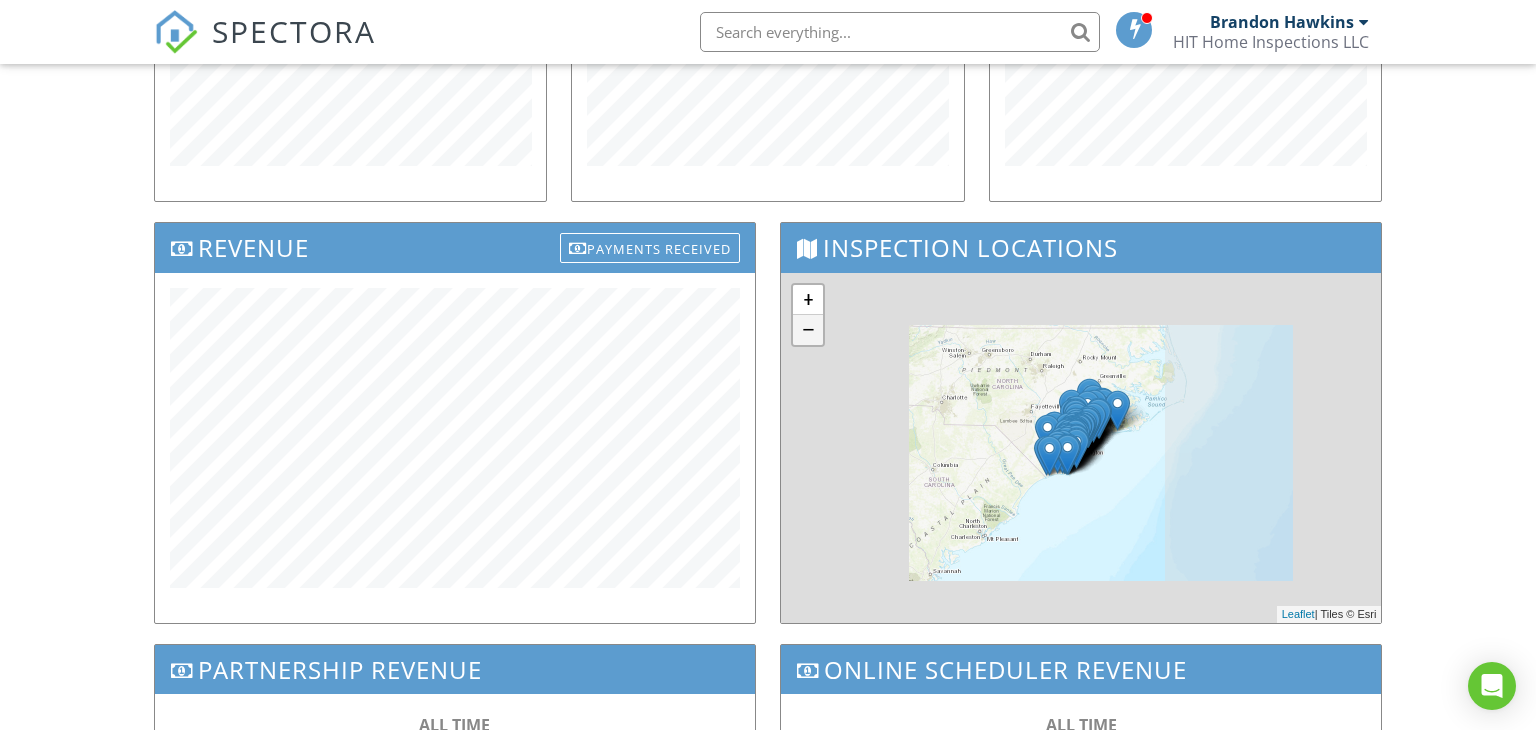 click on "−" at bounding box center [808, 330] 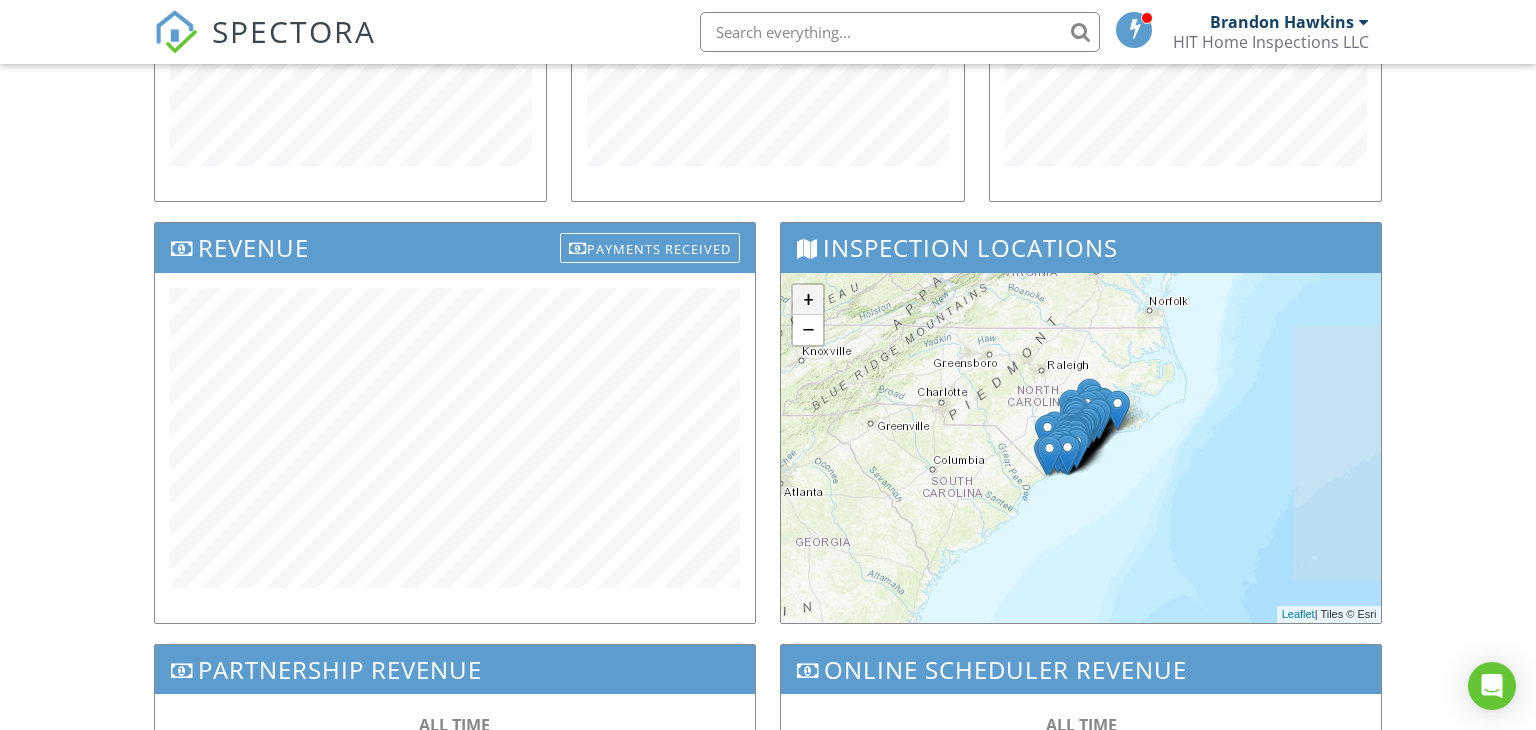 click on "+" at bounding box center [808, 300] 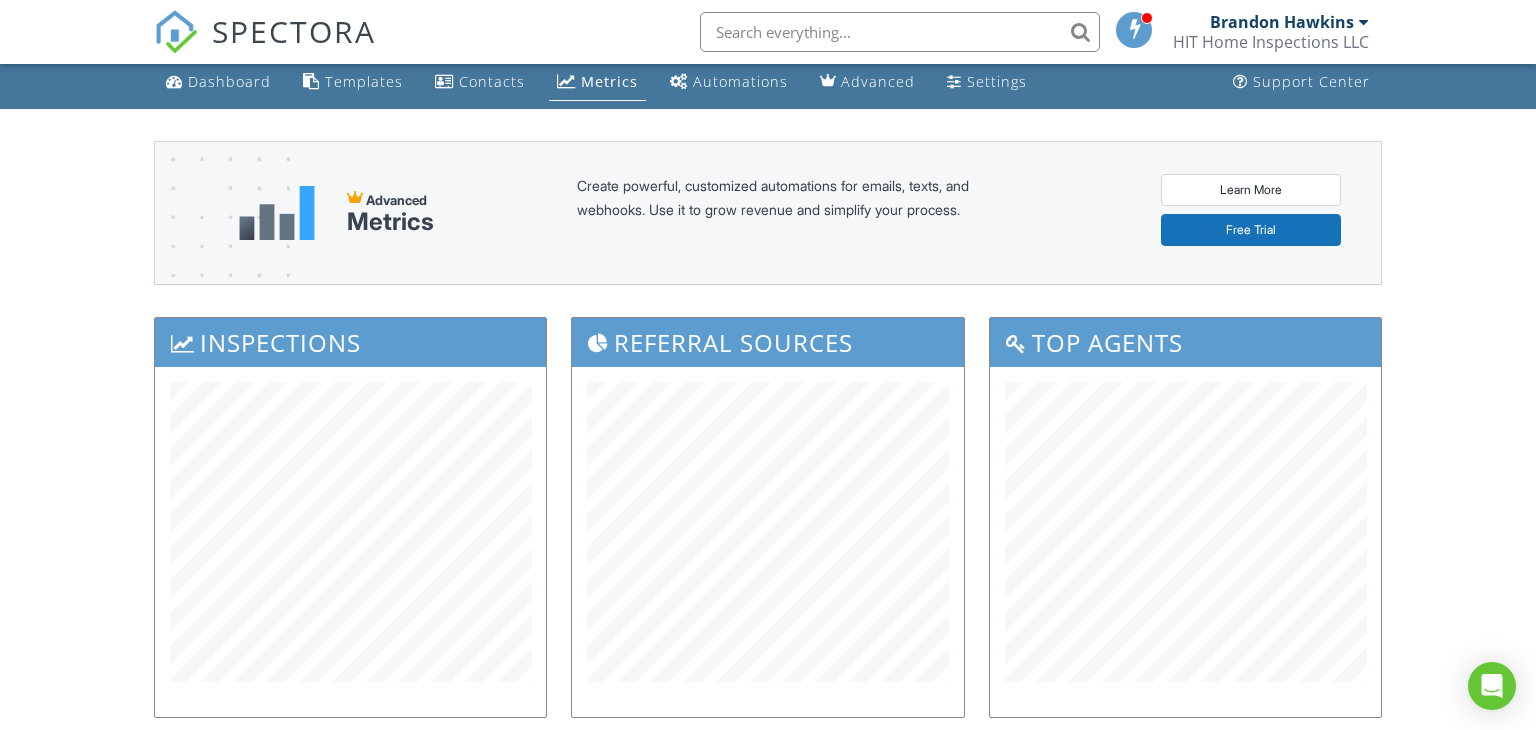 scroll, scrollTop: 0, scrollLeft: 0, axis: both 